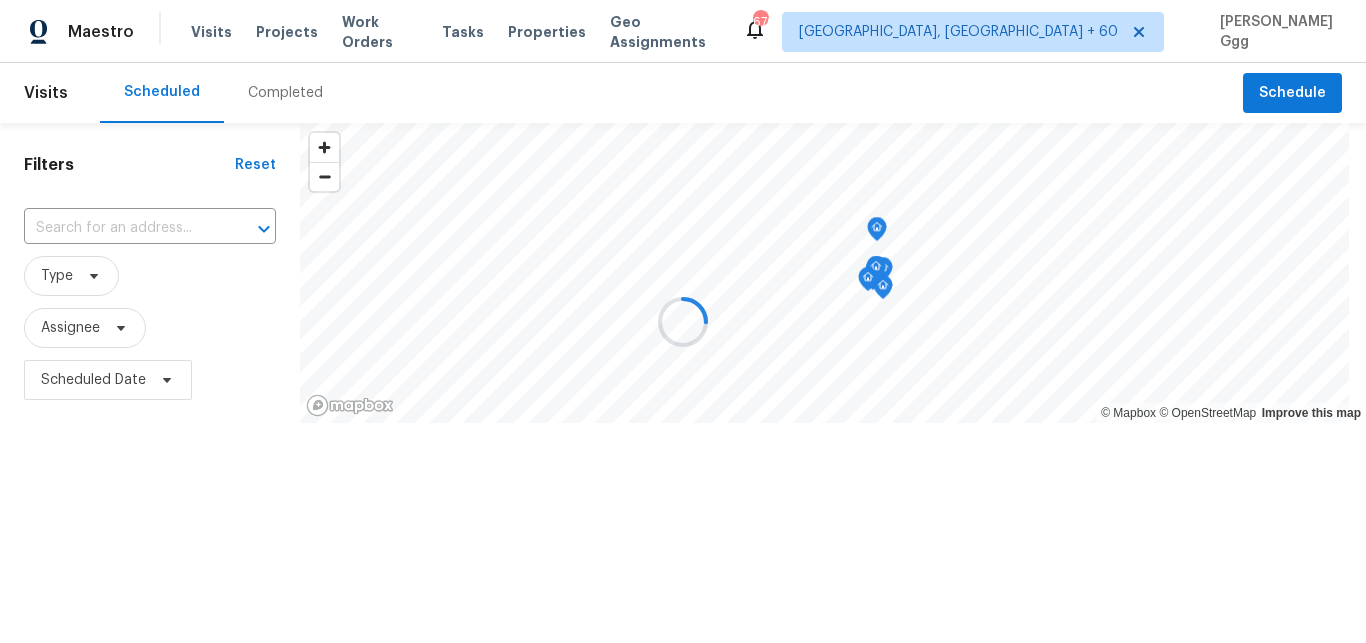 scroll, scrollTop: 0, scrollLeft: 0, axis: both 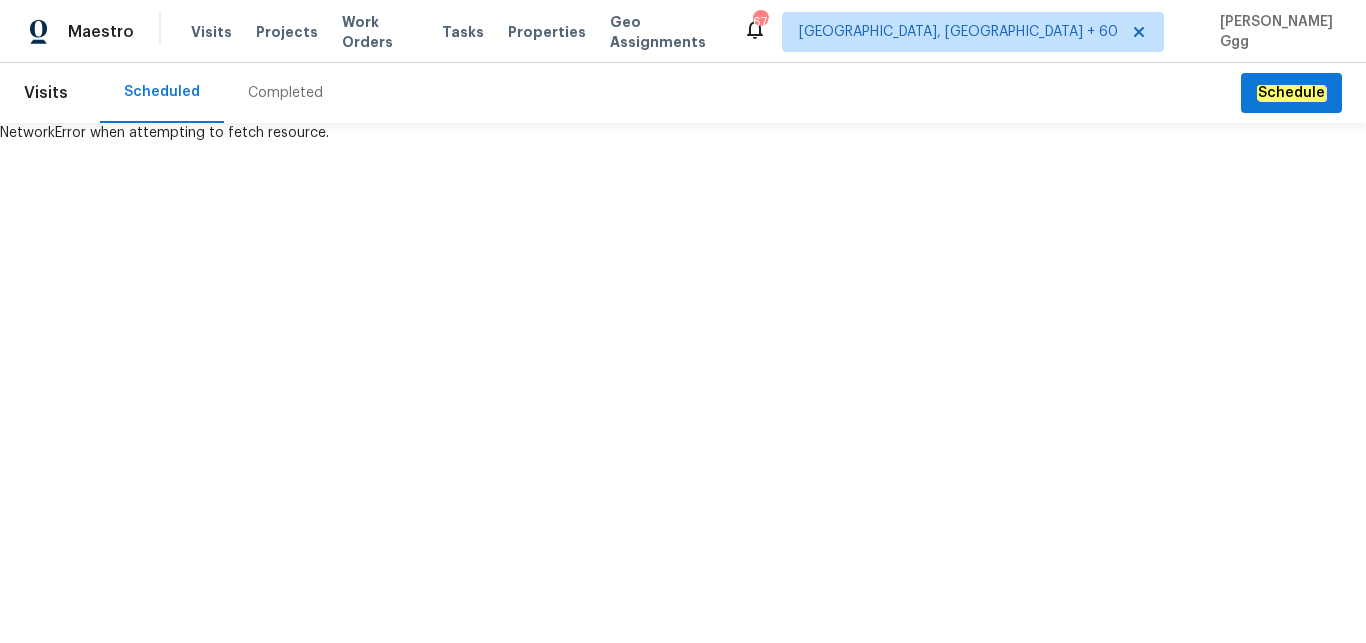 click on "Completed" at bounding box center (285, 93) 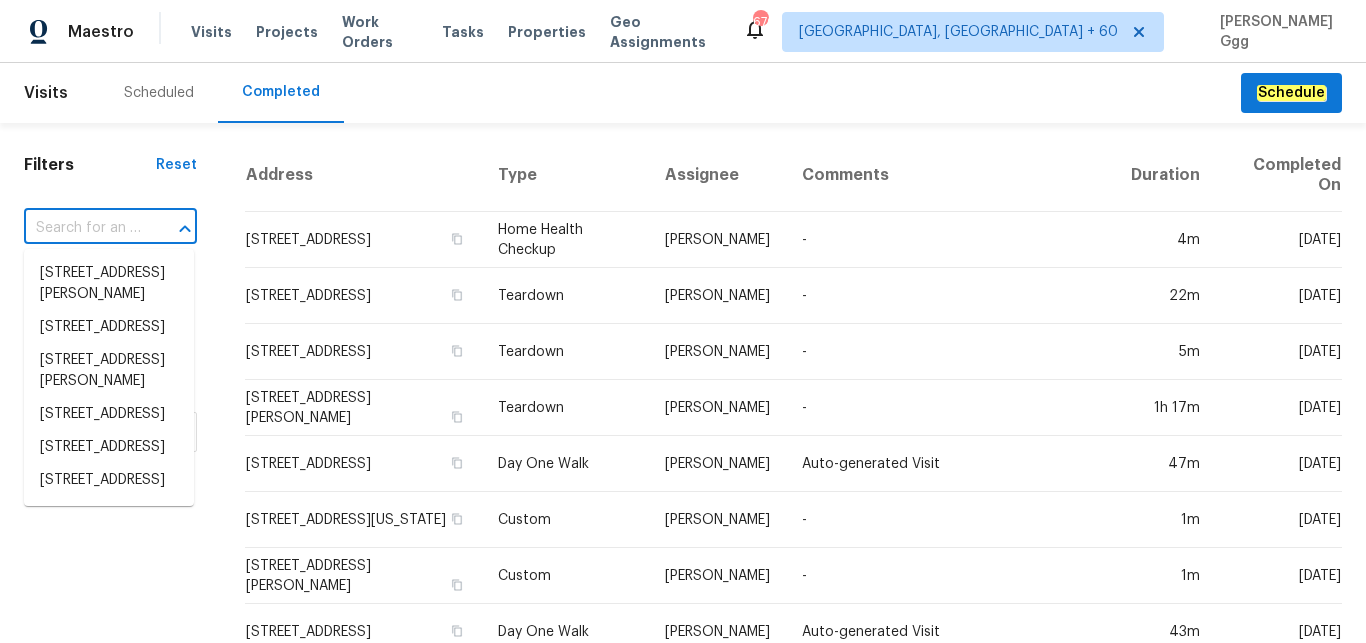 click at bounding box center [82, 228] 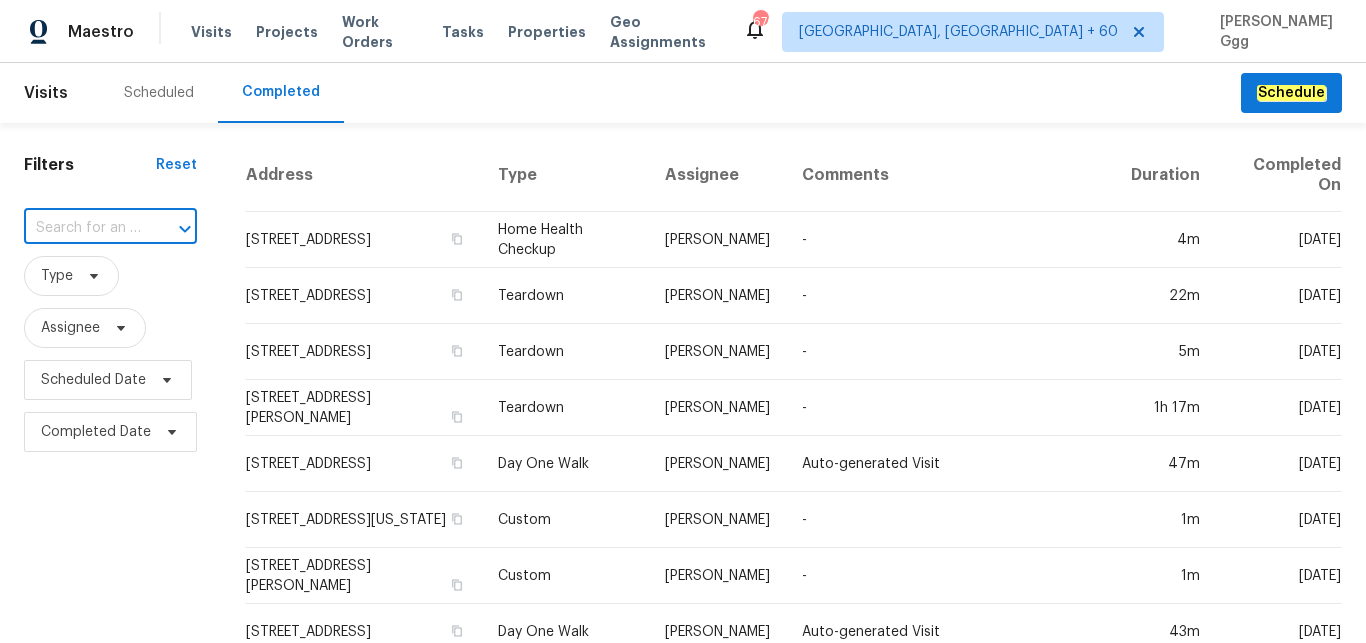 paste on "[STREET_ADDRESS]" 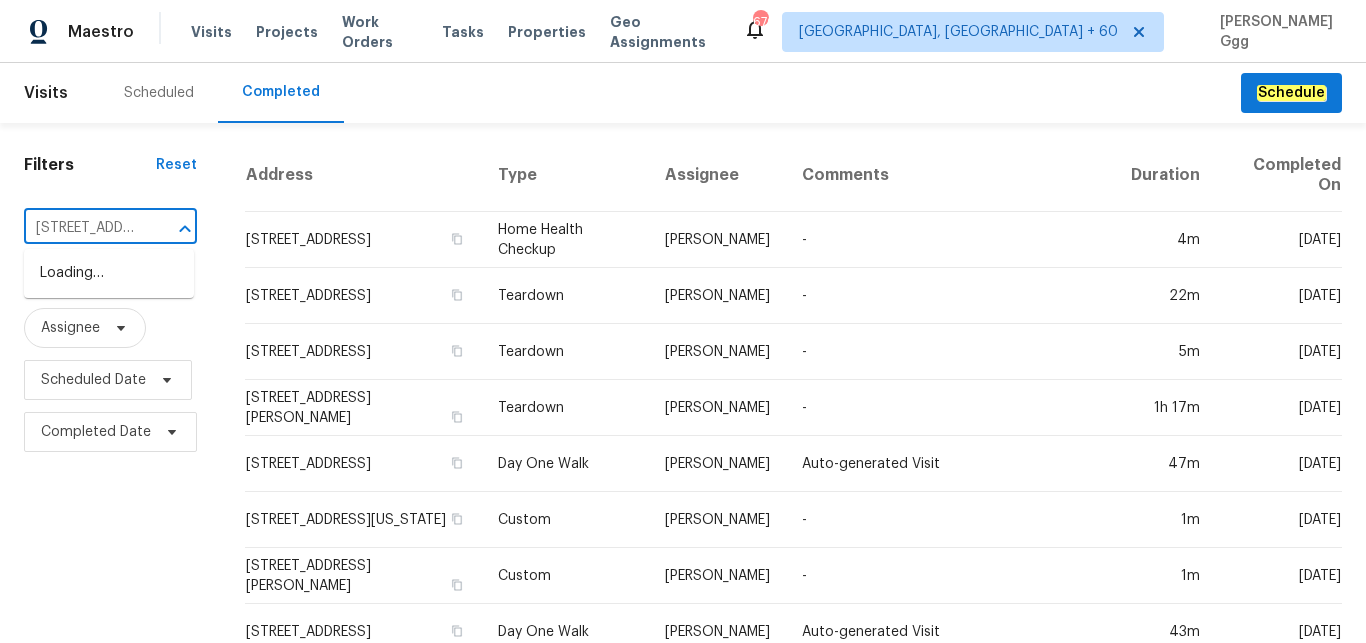 scroll, scrollTop: 0, scrollLeft: 162, axis: horizontal 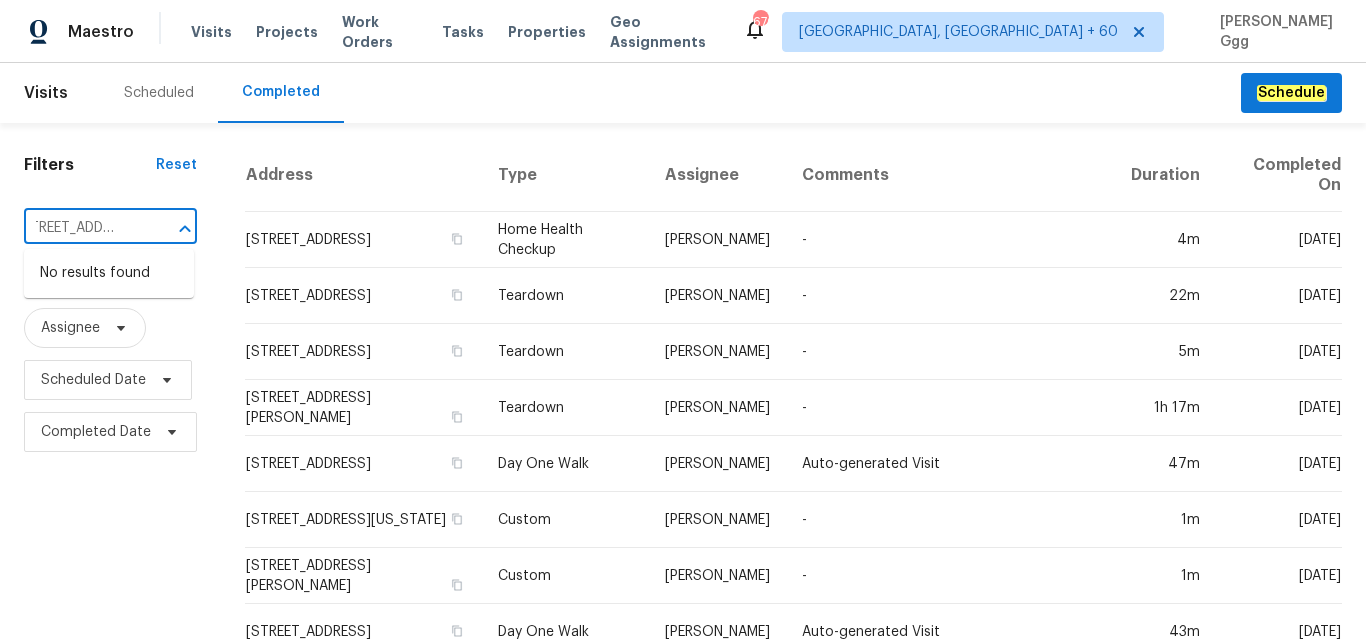 type on "[STREET_ADDRESS]" 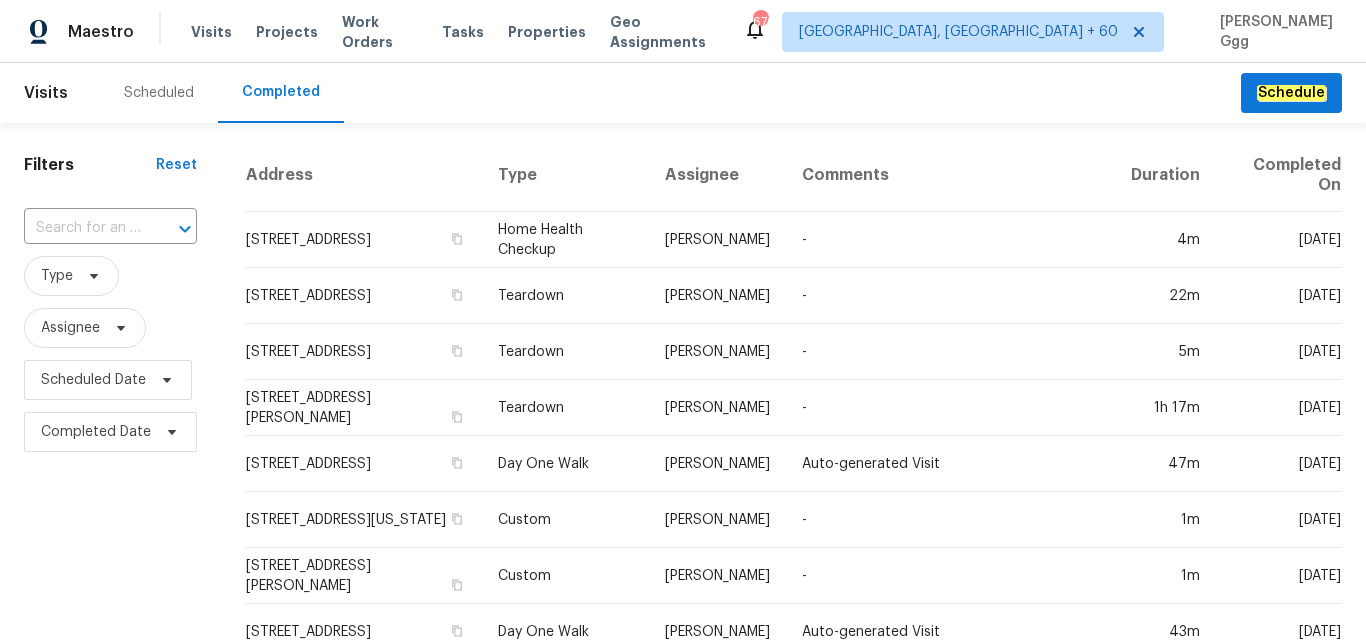 scroll, scrollTop: 0, scrollLeft: 0, axis: both 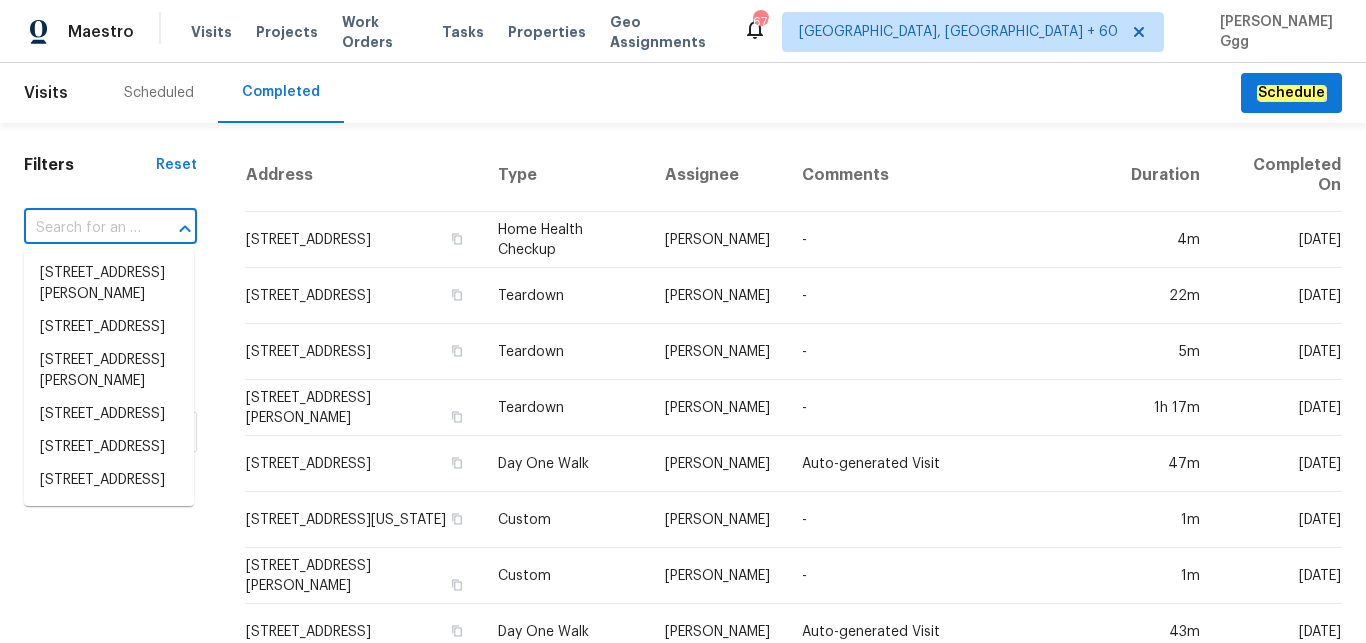 paste on "[STREET_ADDRESS]" 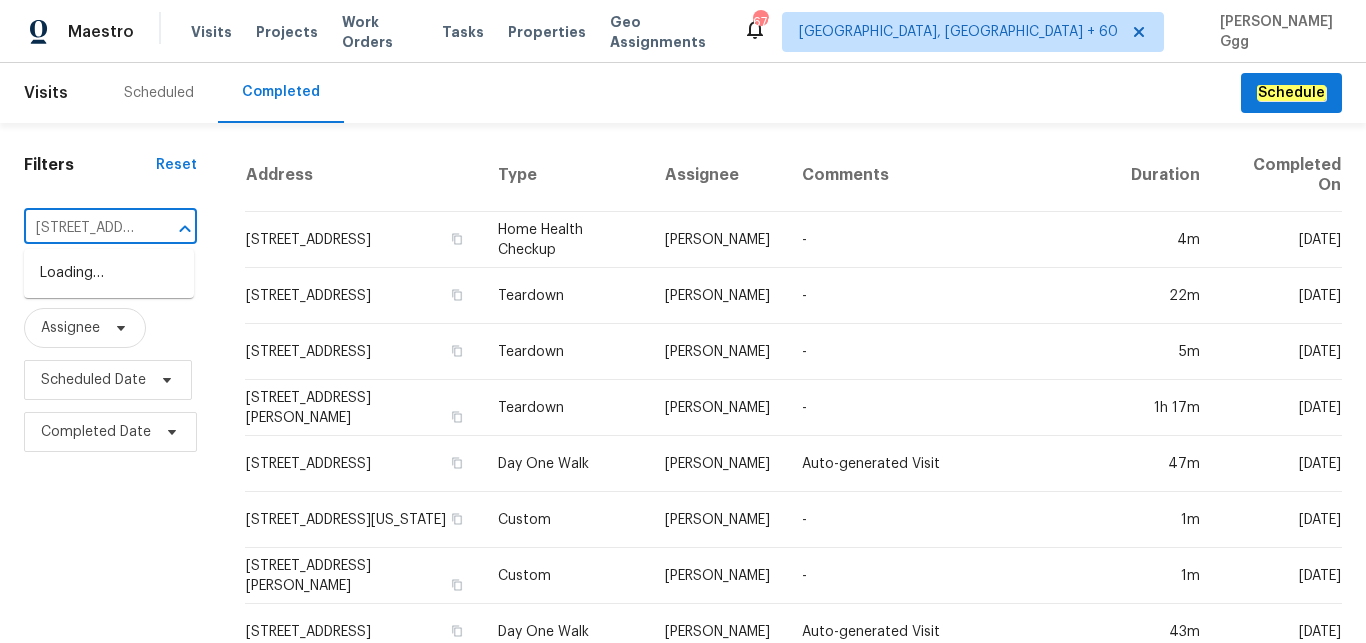 scroll, scrollTop: 0, scrollLeft: 162, axis: horizontal 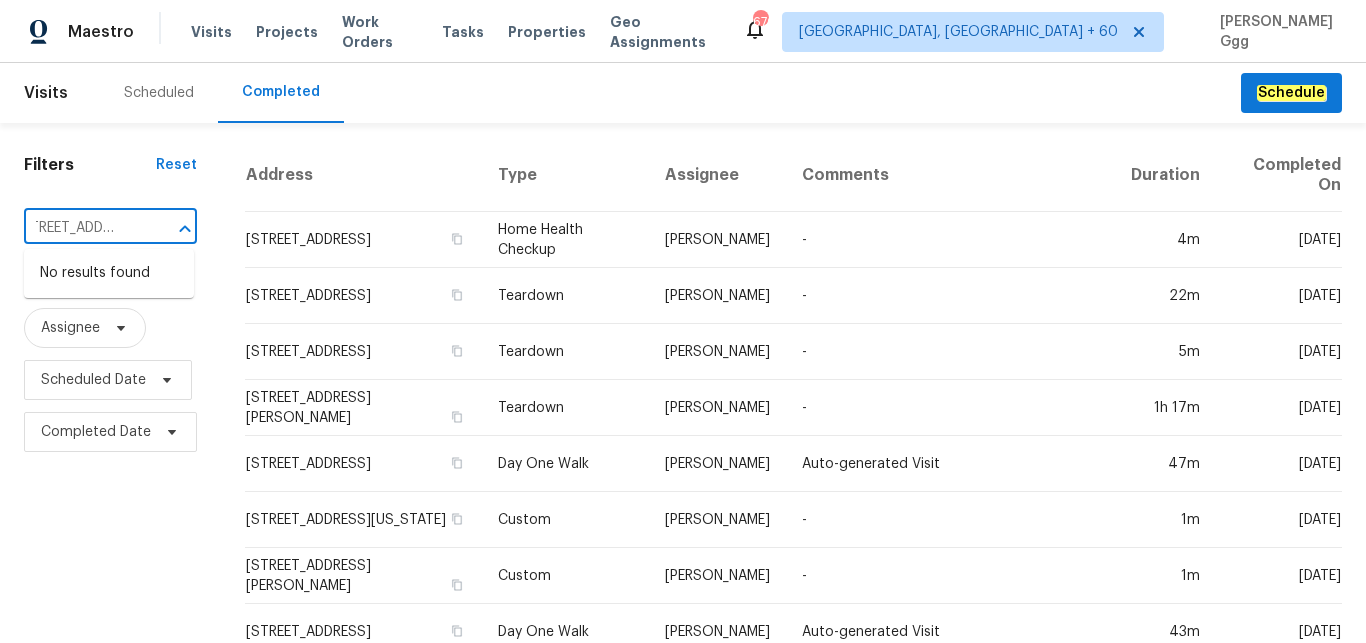drag, startPoint x: 95, startPoint y: 226, endPoint x: 187, endPoint y: 221, distance: 92.13577 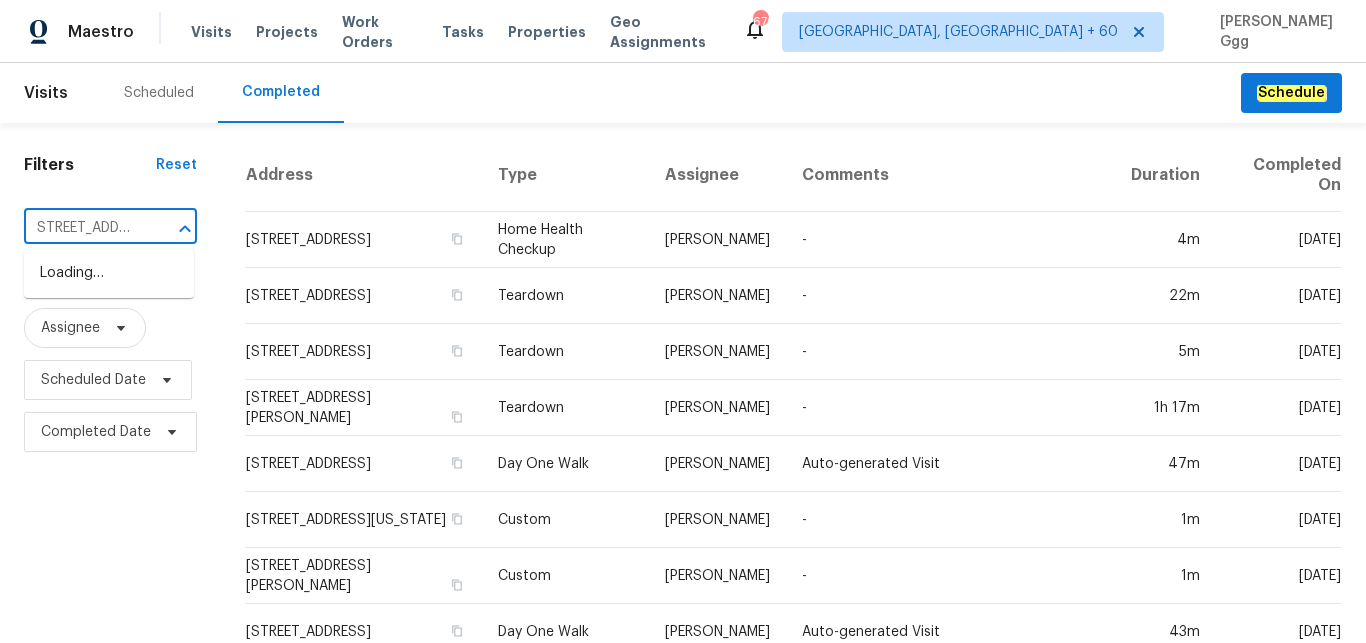 type on "139 Evvalane Dr" 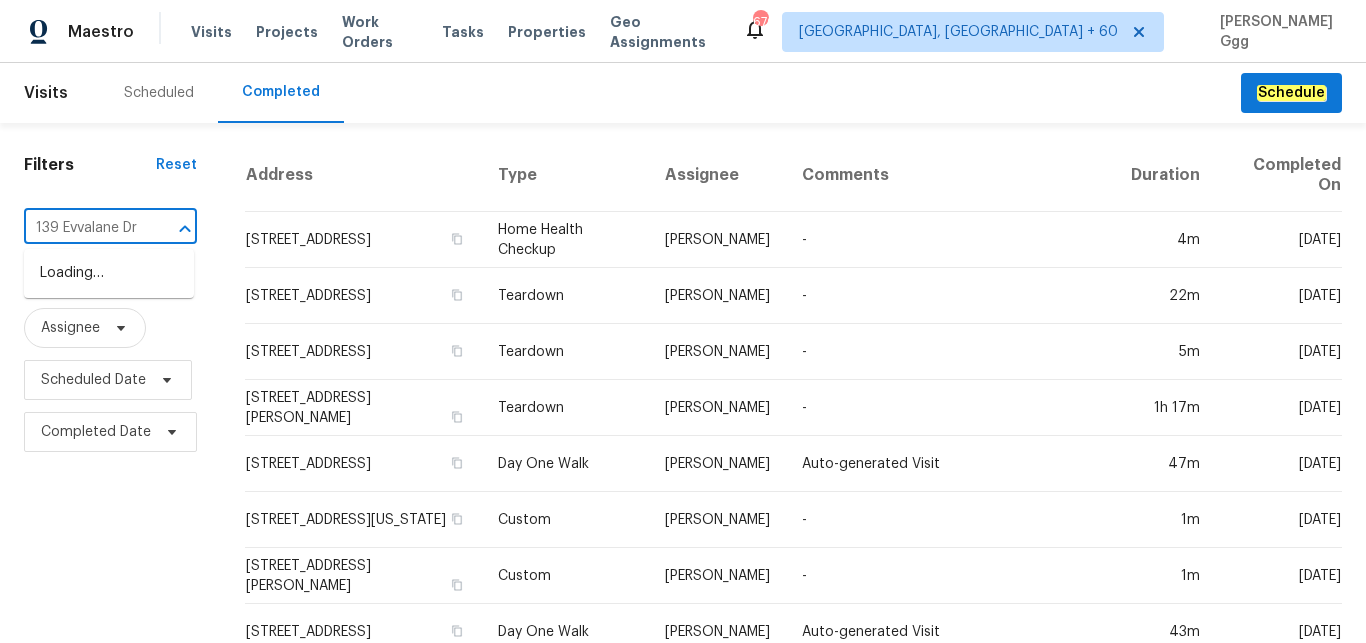 scroll, scrollTop: 0, scrollLeft: 1, axis: horizontal 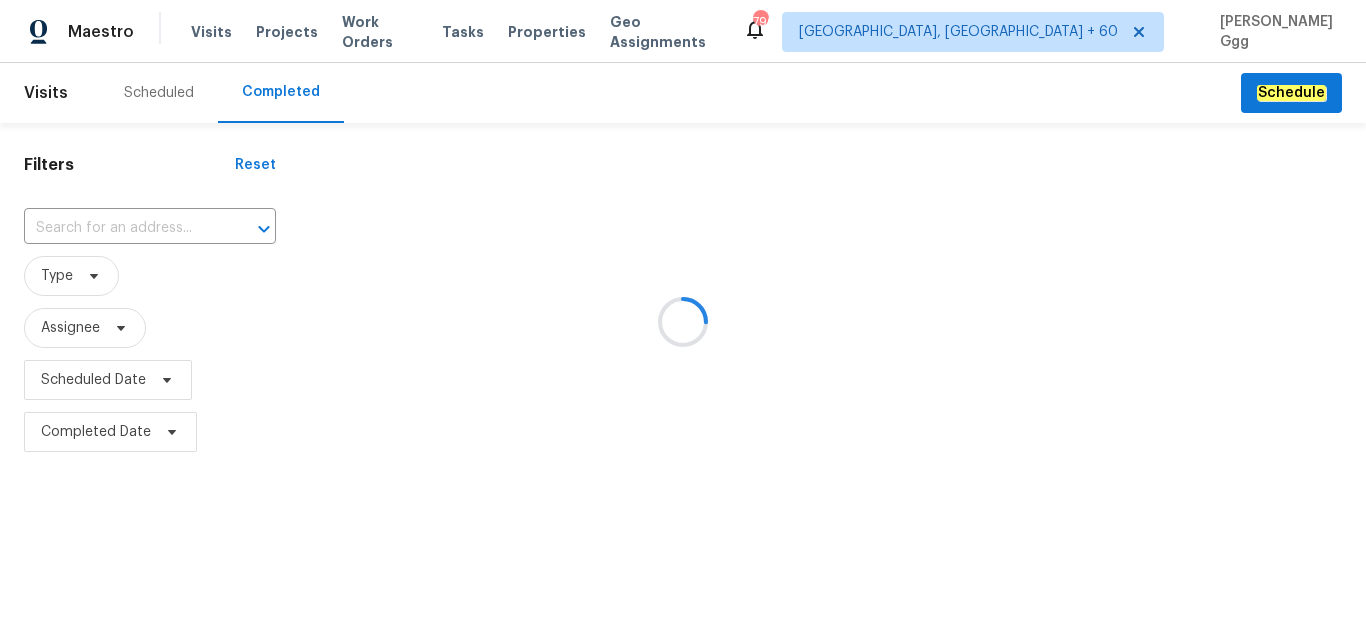 click at bounding box center [683, 321] 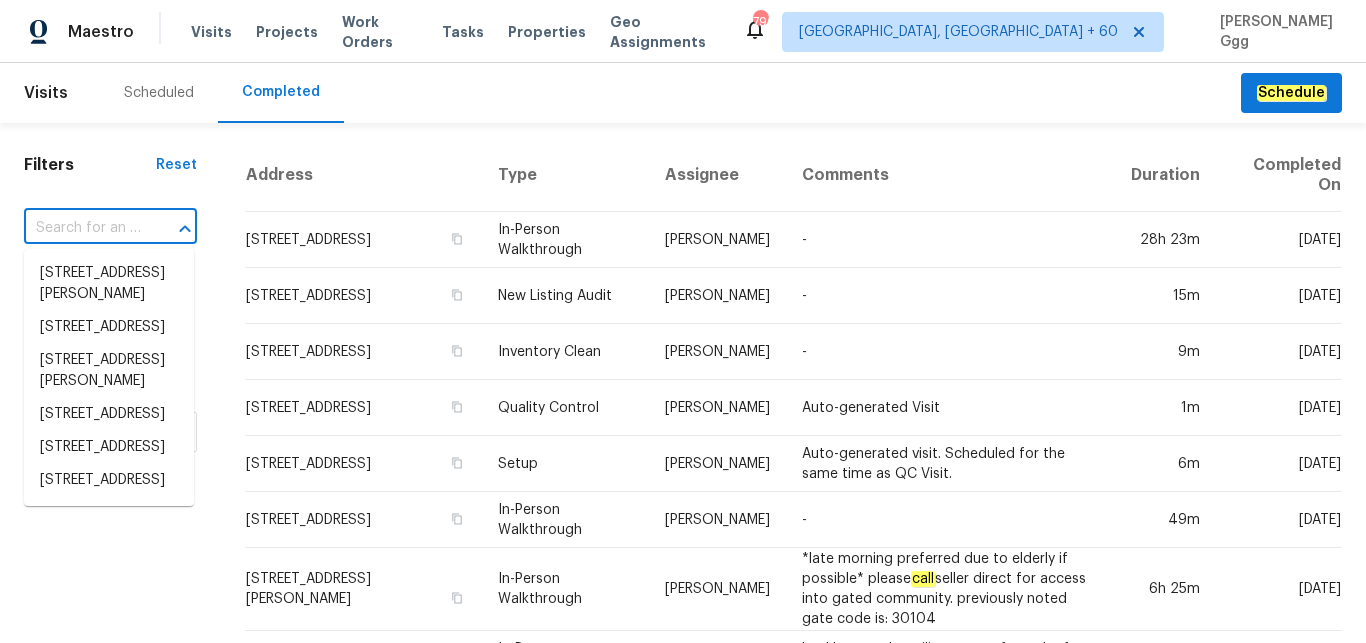 click at bounding box center [82, 228] 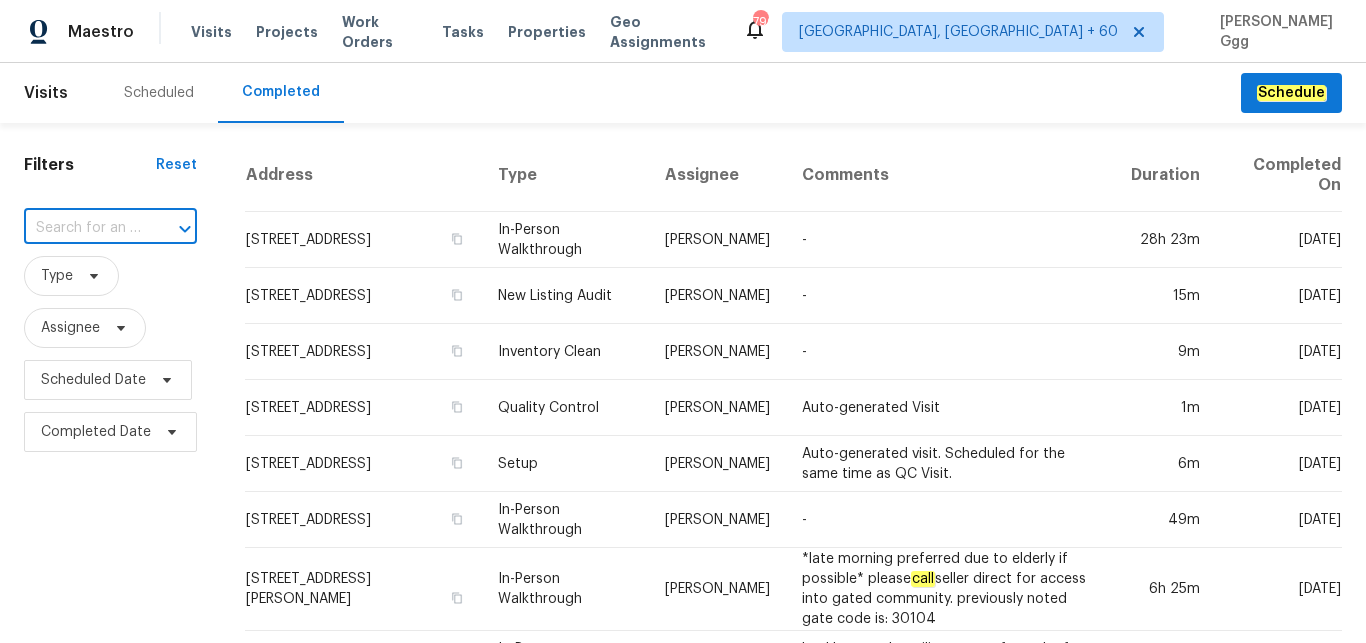 paste on "[STREET_ADDRESS]" 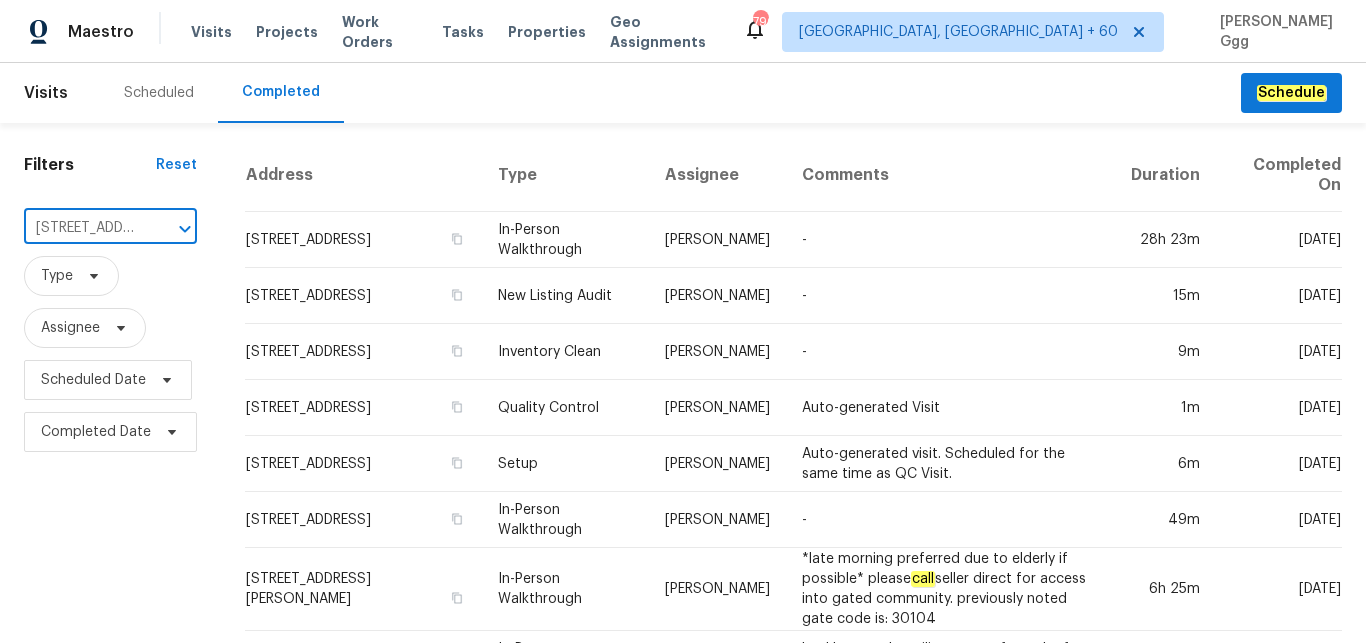 scroll, scrollTop: 0, scrollLeft: 162, axis: horizontal 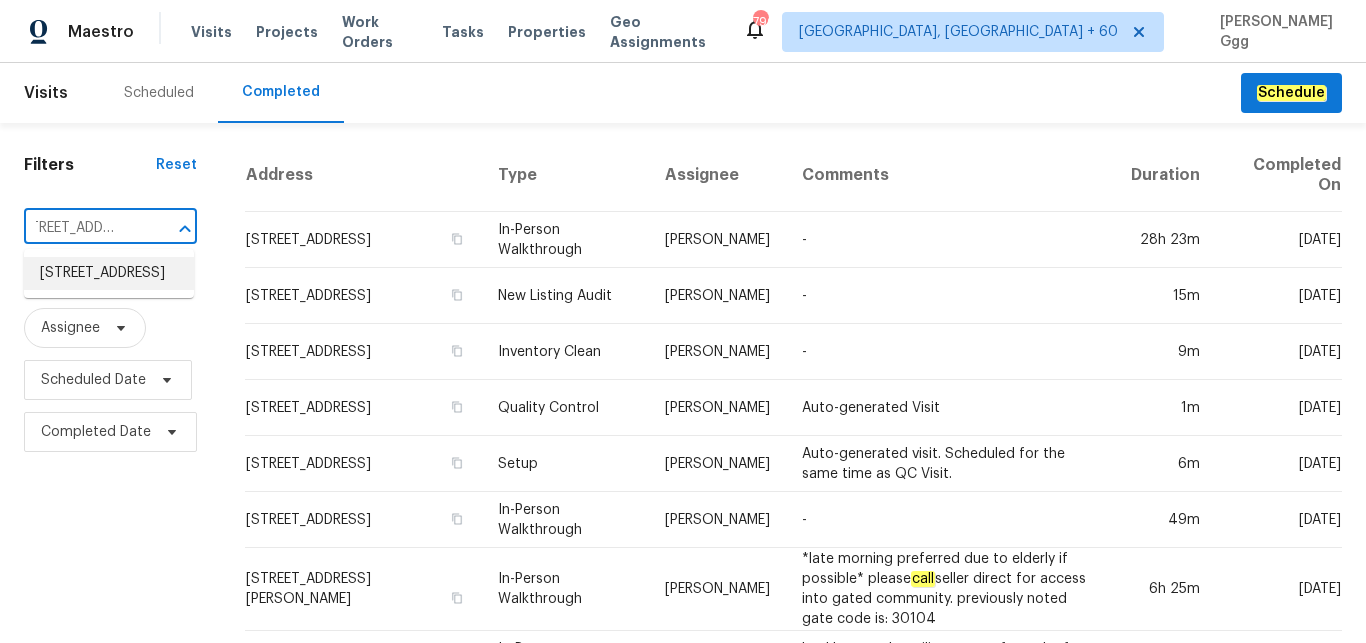 click on "[STREET_ADDRESS]" at bounding box center (109, 273) 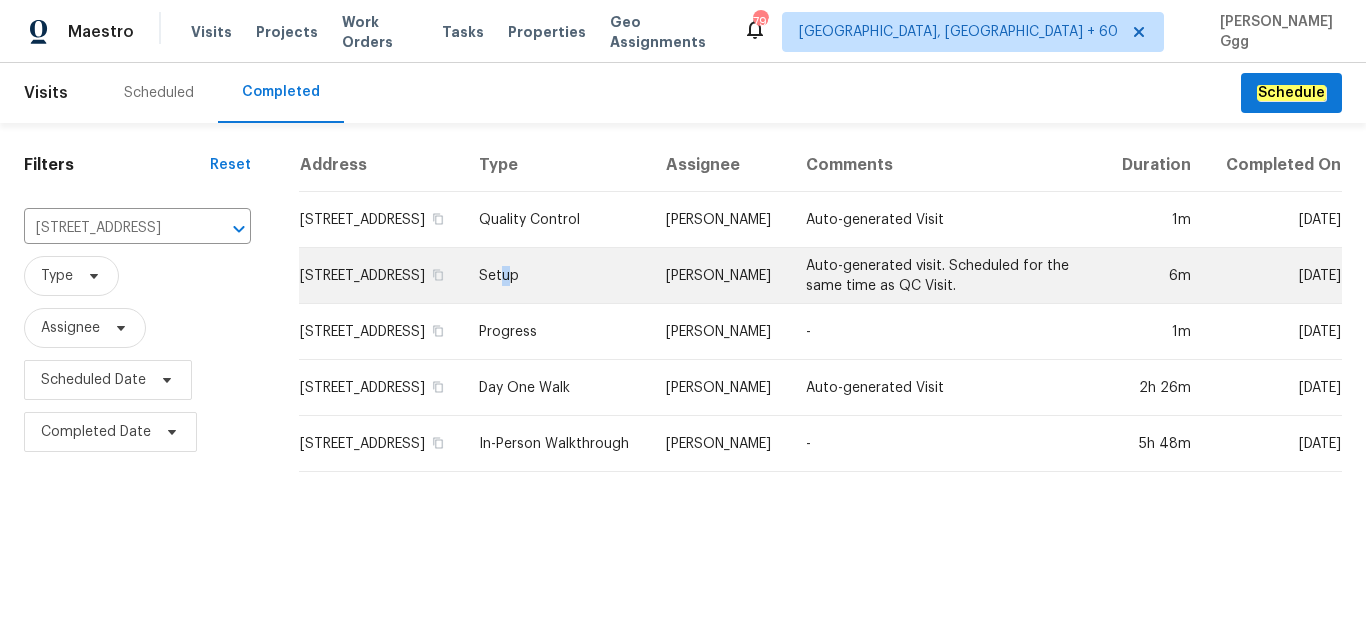click on "Setup" at bounding box center [556, 276] 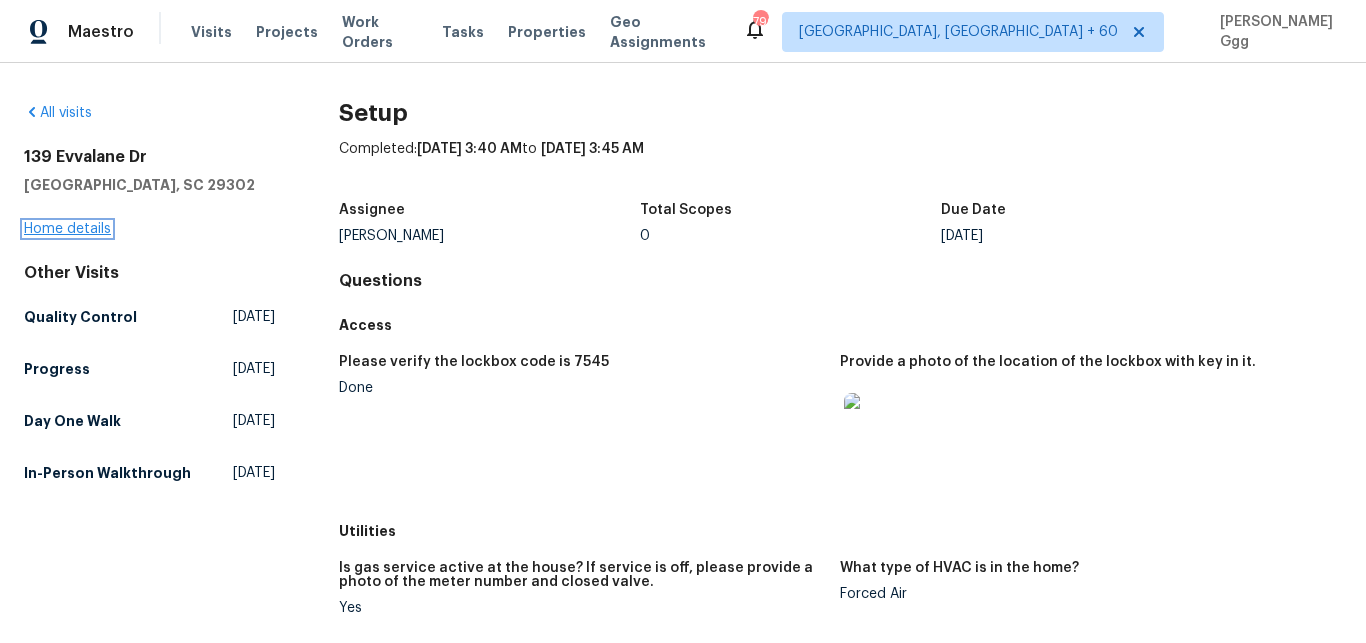click on "Home details" at bounding box center (67, 229) 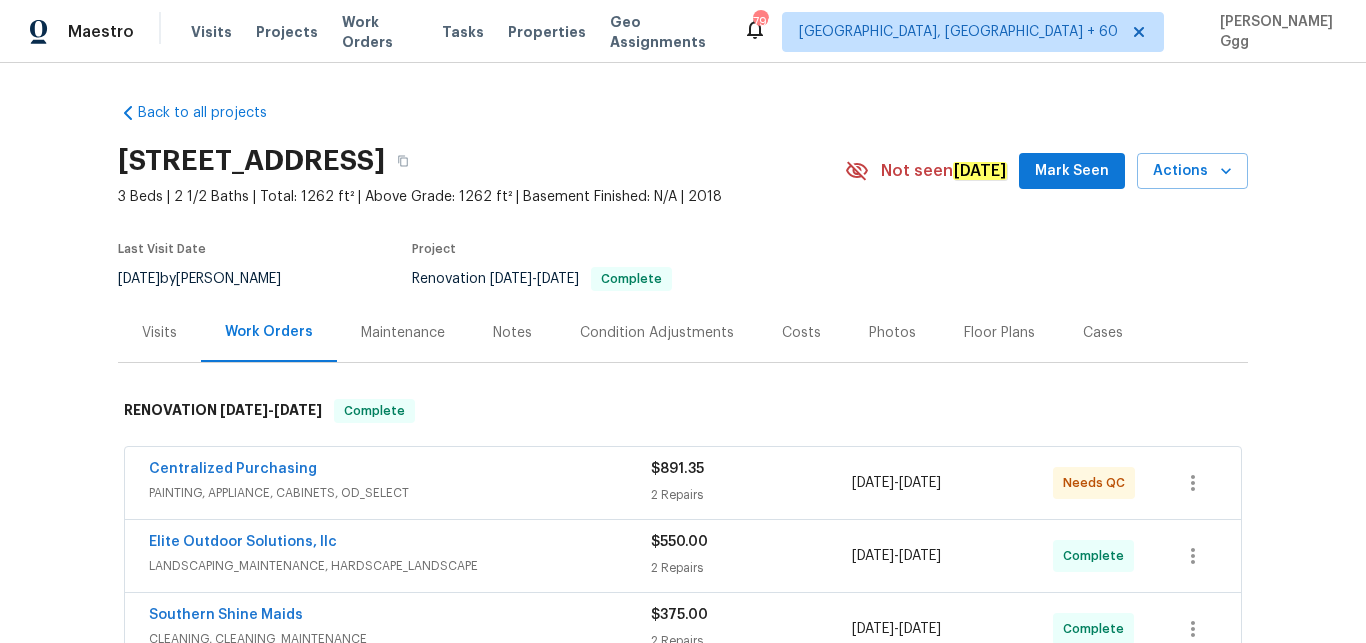 click on "Photos" at bounding box center (892, 333) 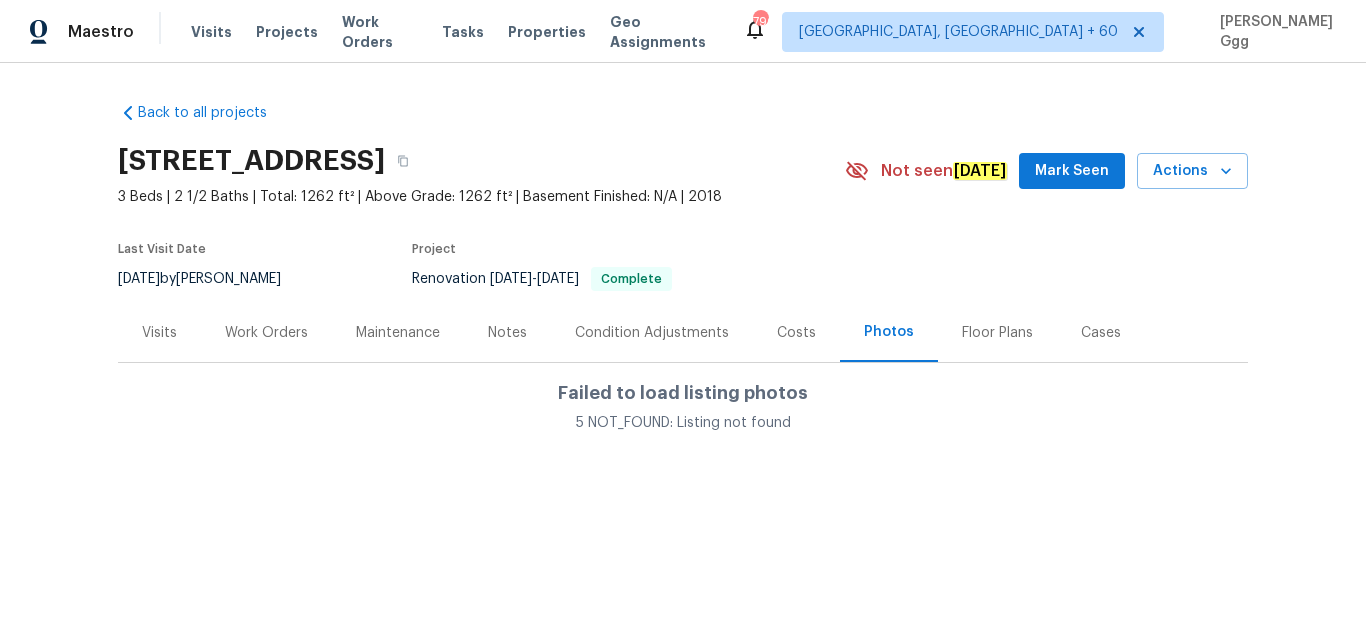 click on "Photos" at bounding box center (889, 332) 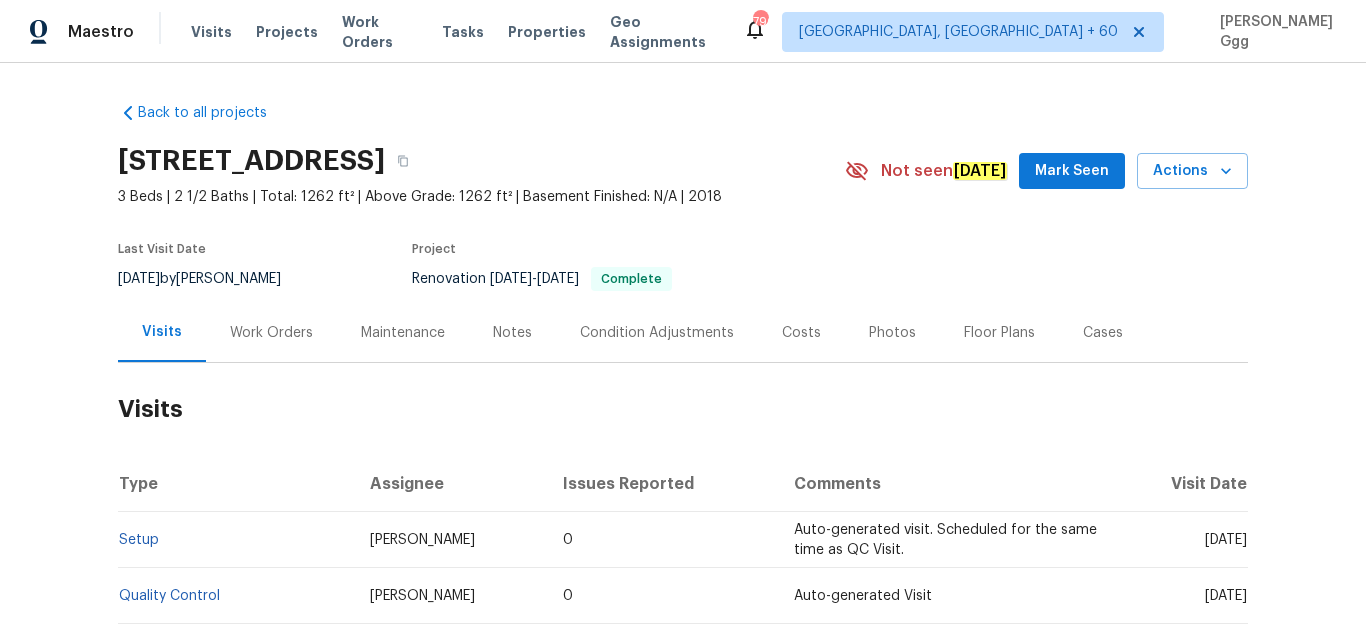 click on "Photos" at bounding box center (892, 333) 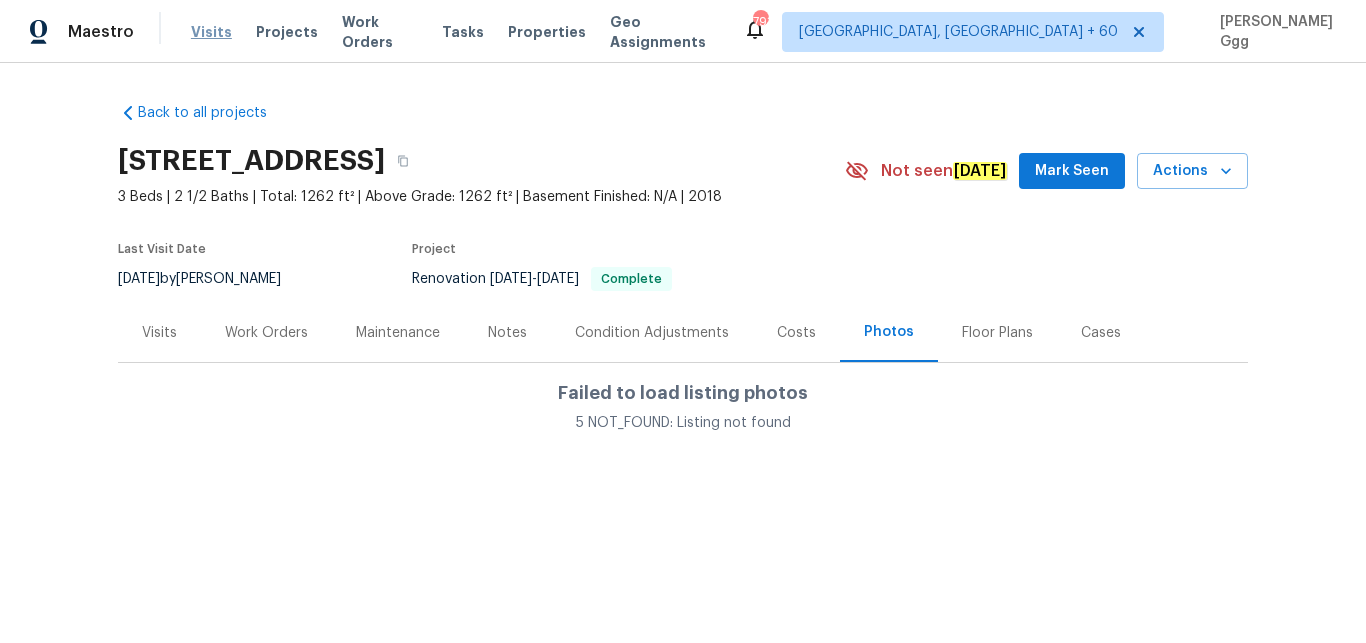 click on "Visits" at bounding box center (211, 32) 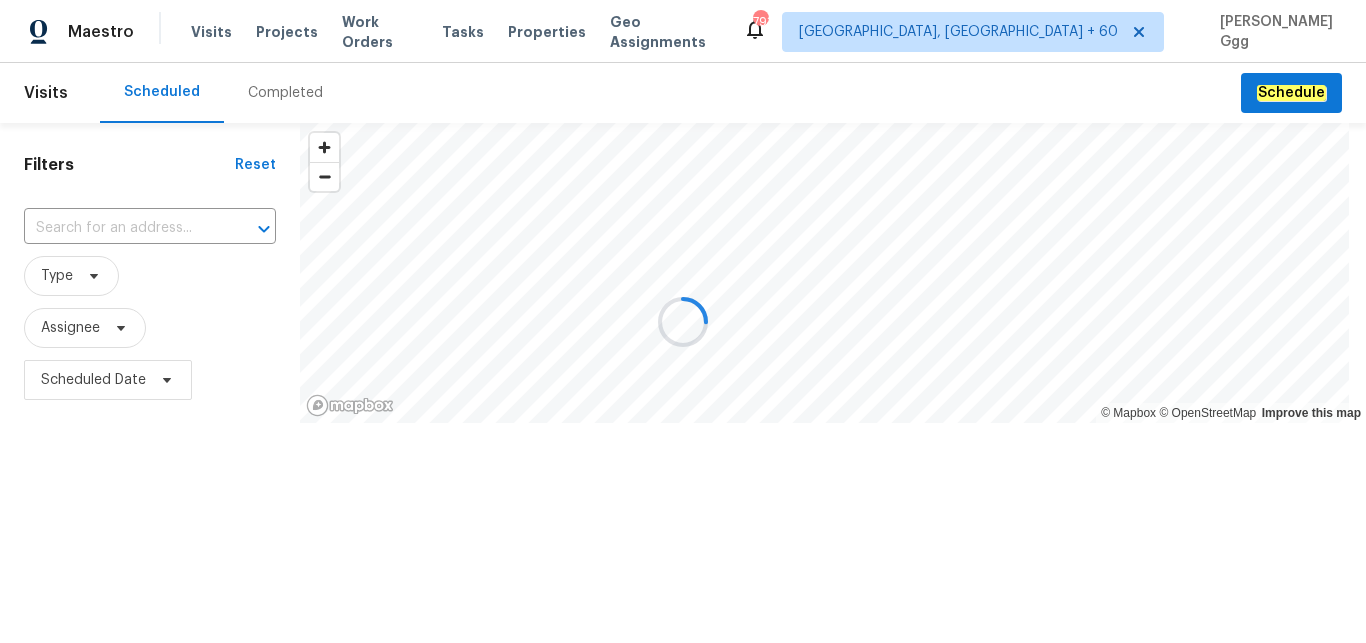 click on "Completed" at bounding box center (285, 93) 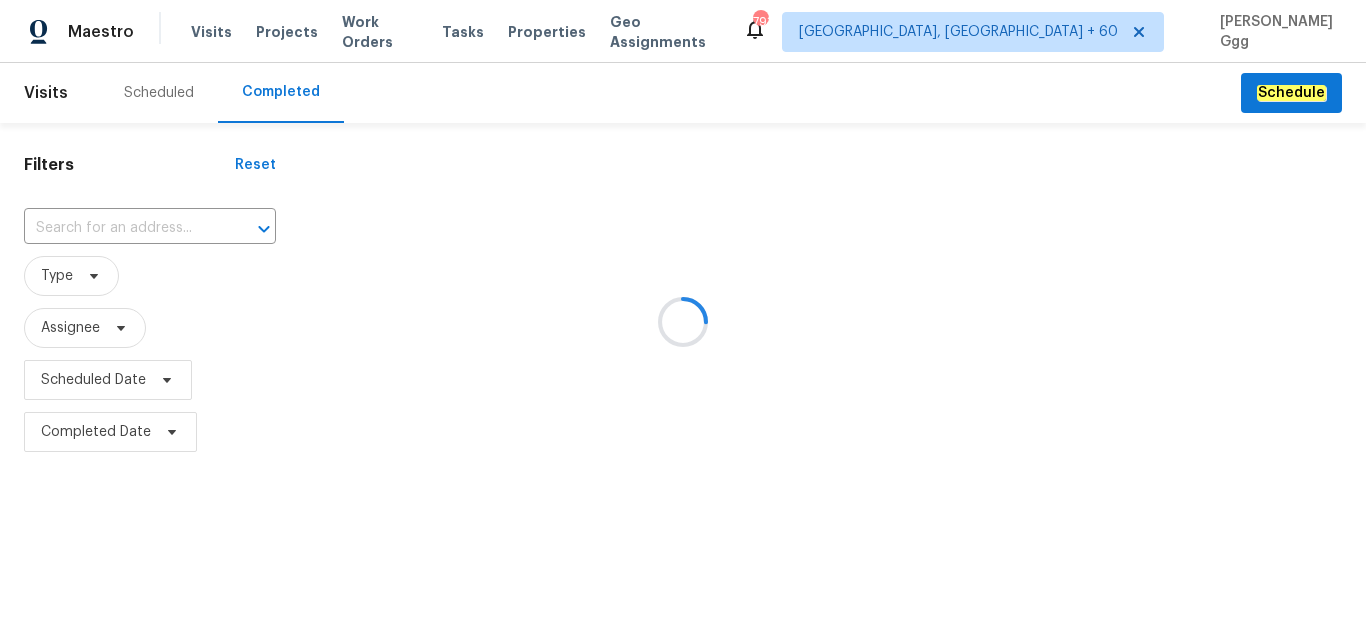 click at bounding box center [683, 321] 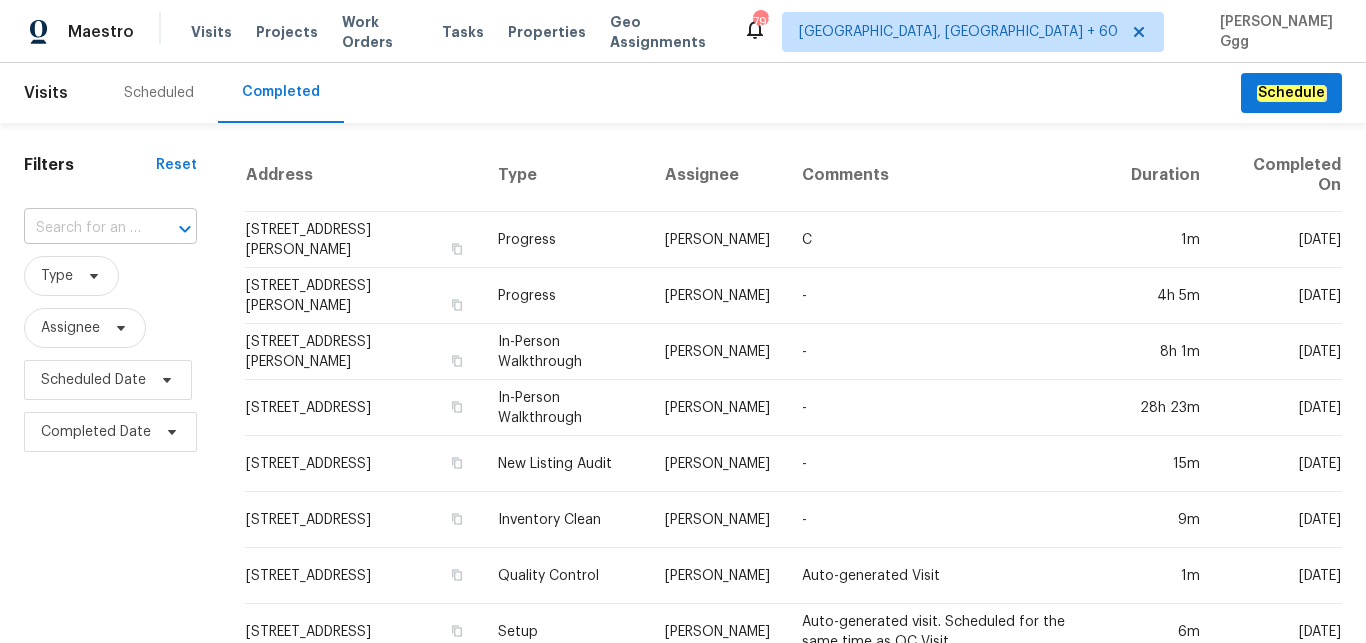 click at bounding box center (82, 228) 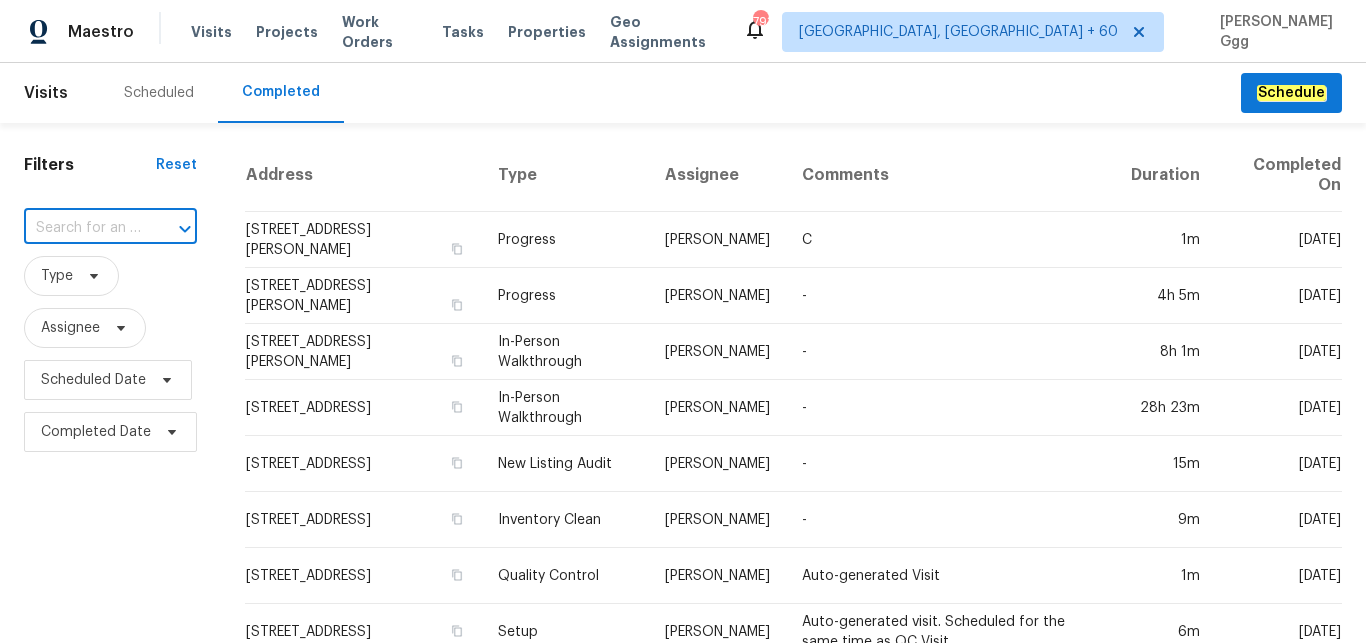 paste on "[STREET_ADDRESS]" 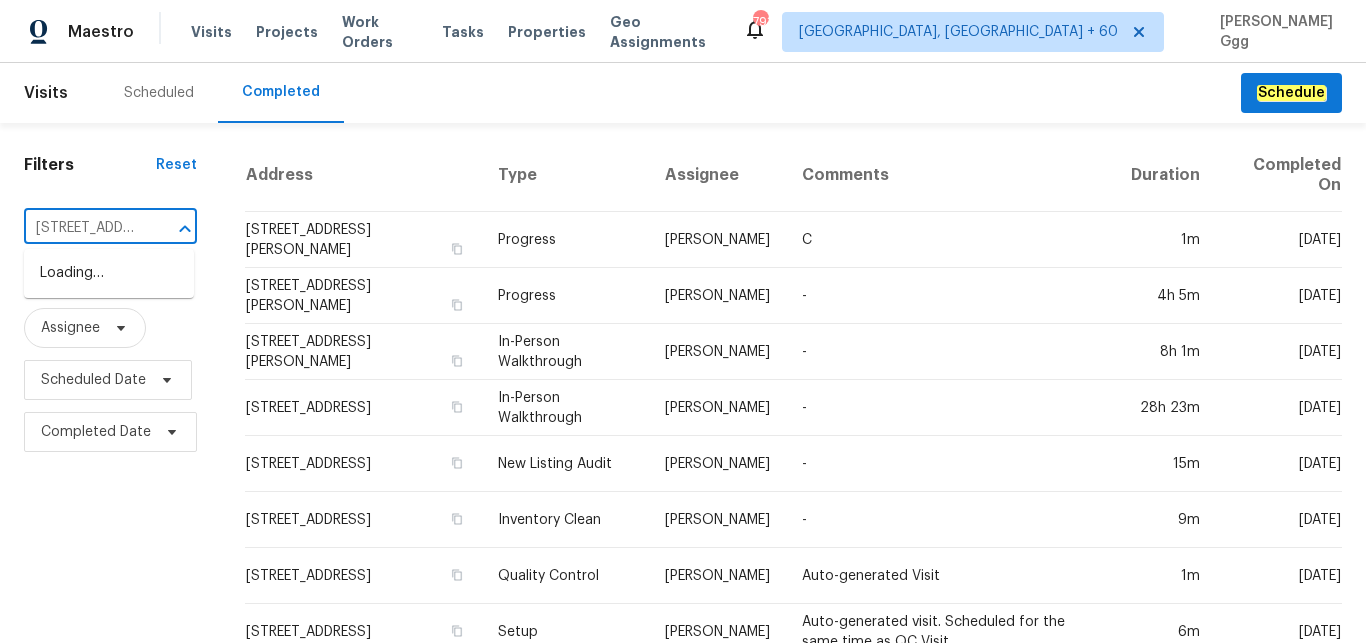 scroll, scrollTop: 0, scrollLeft: 145, axis: horizontal 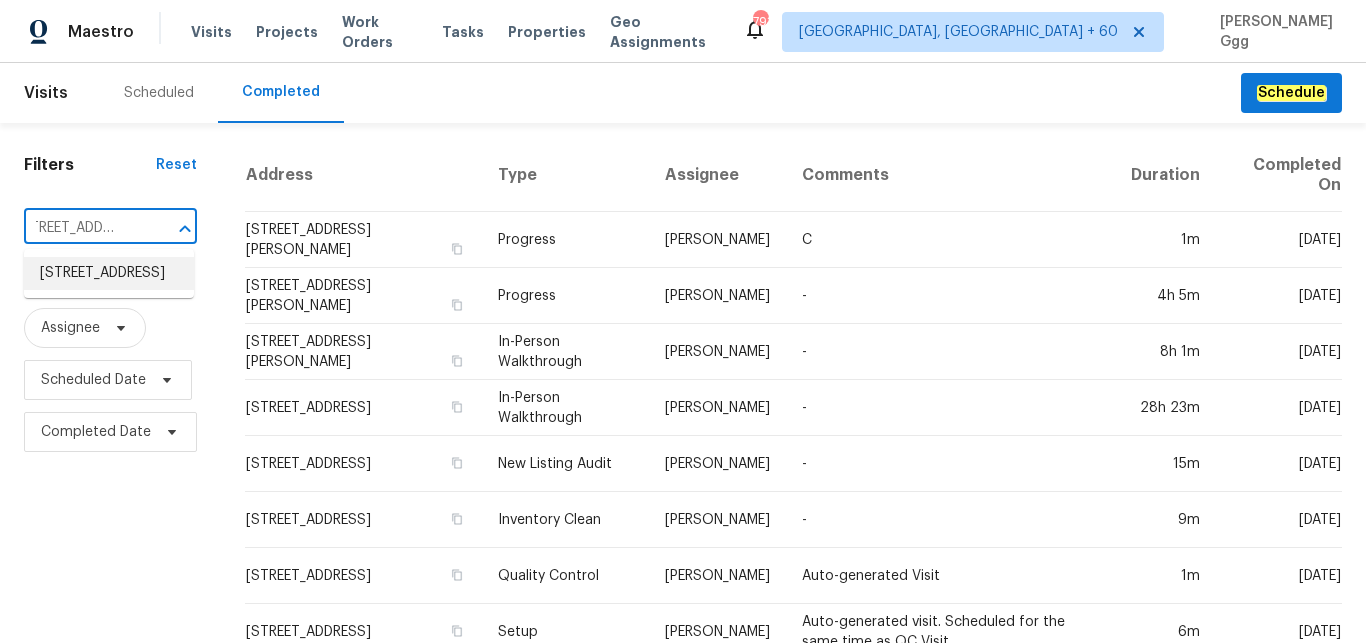 click on "[STREET_ADDRESS]" at bounding box center (109, 273) 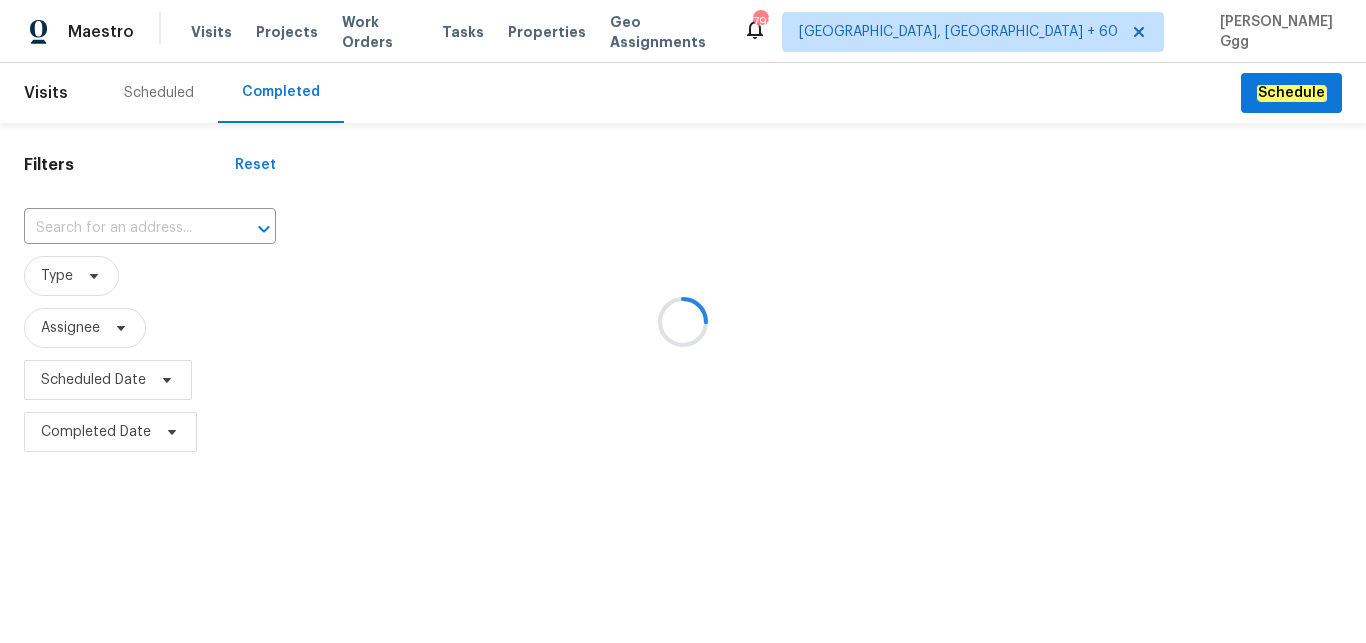 type on "[STREET_ADDRESS]" 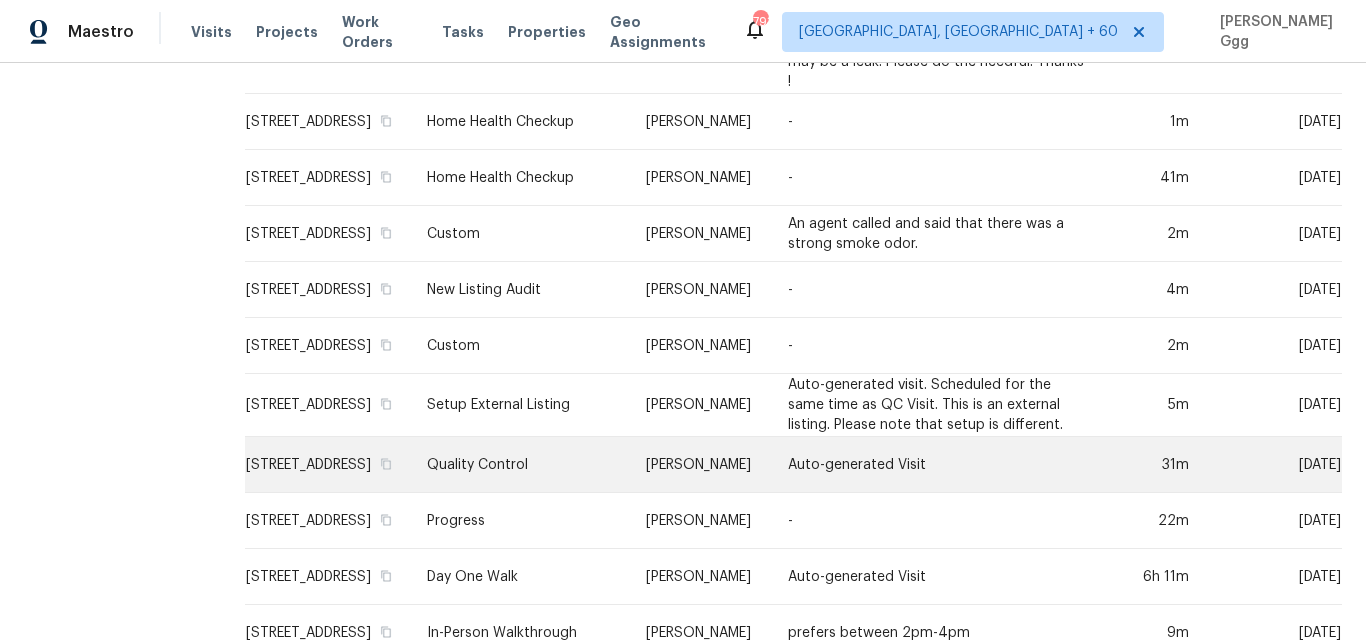 scroll, scrollTop: 567, scrollLeft: 0, axis: vertical 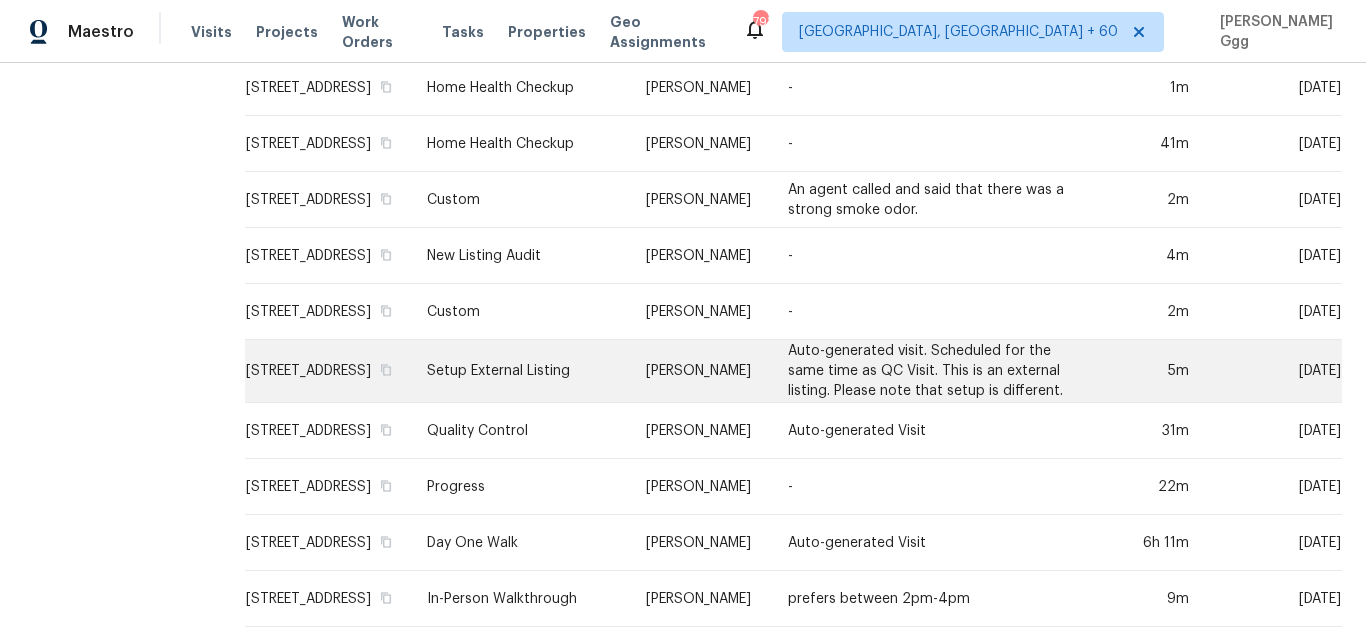 click on "Setup External Listing" at bounding box center [520, 371] 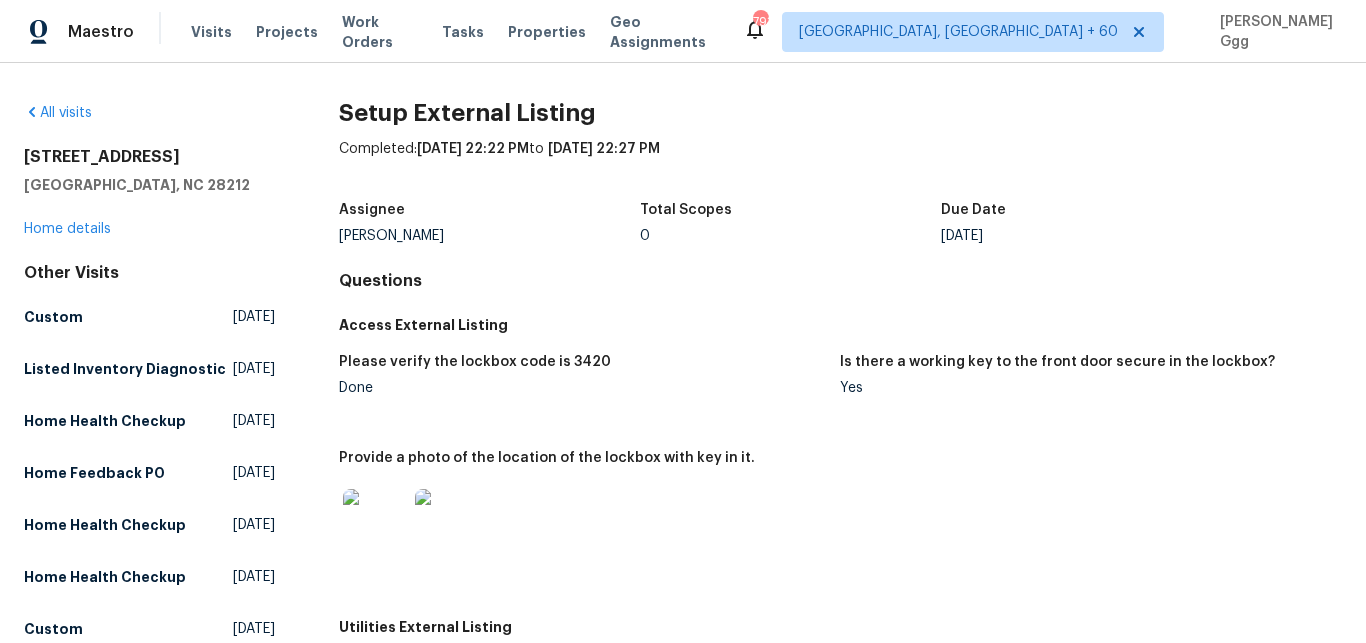 click on "[STREET_ADDRESS] Home details" at bounding box center [149, 193] 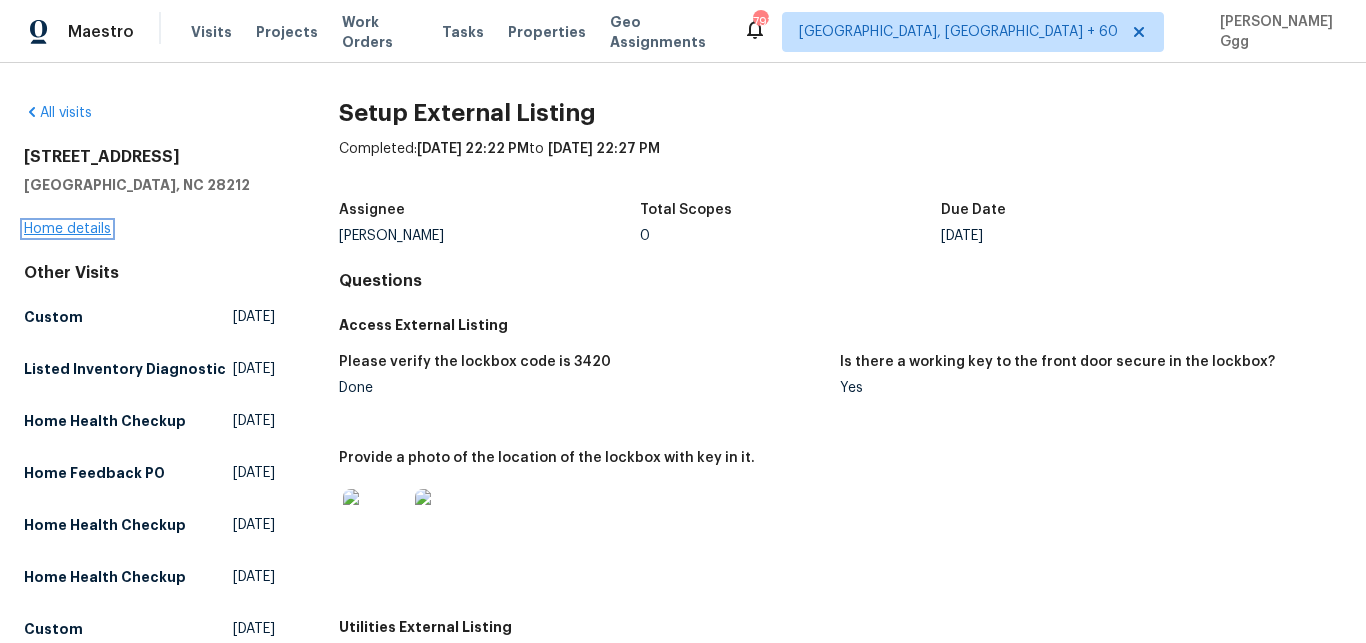 click on "Home details" at bounding box center [67, 229] 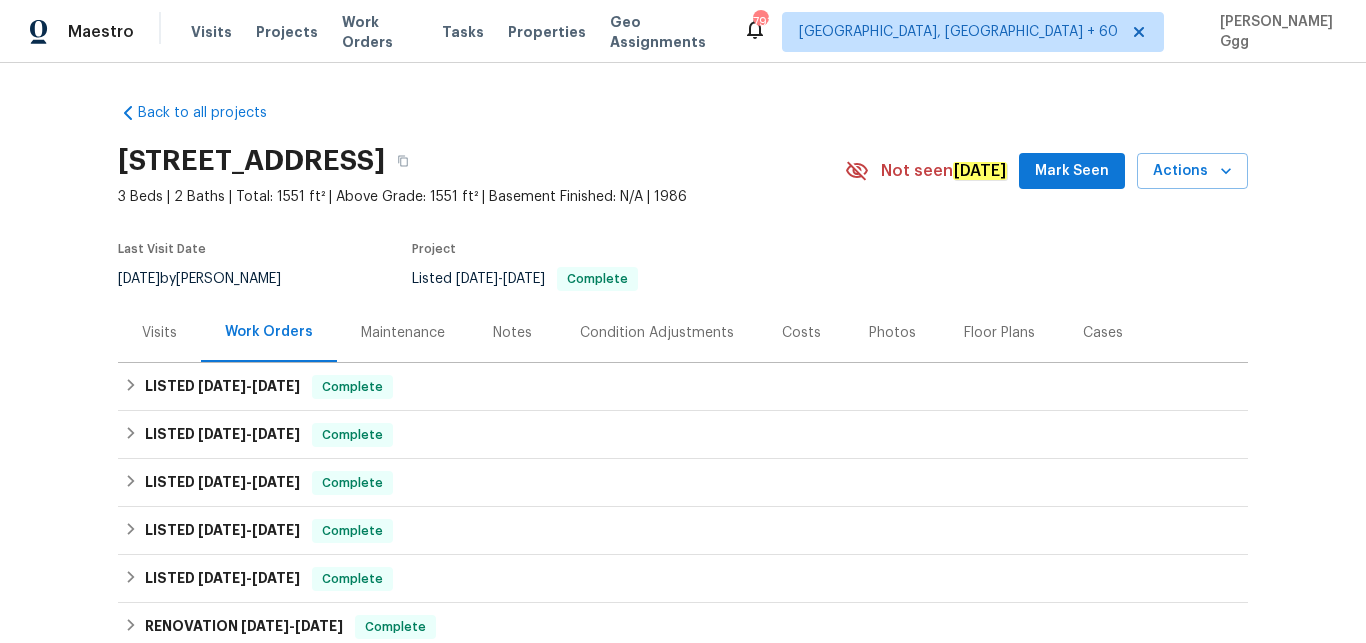 click on "Floor Plans" at bounding box center [999, 333] 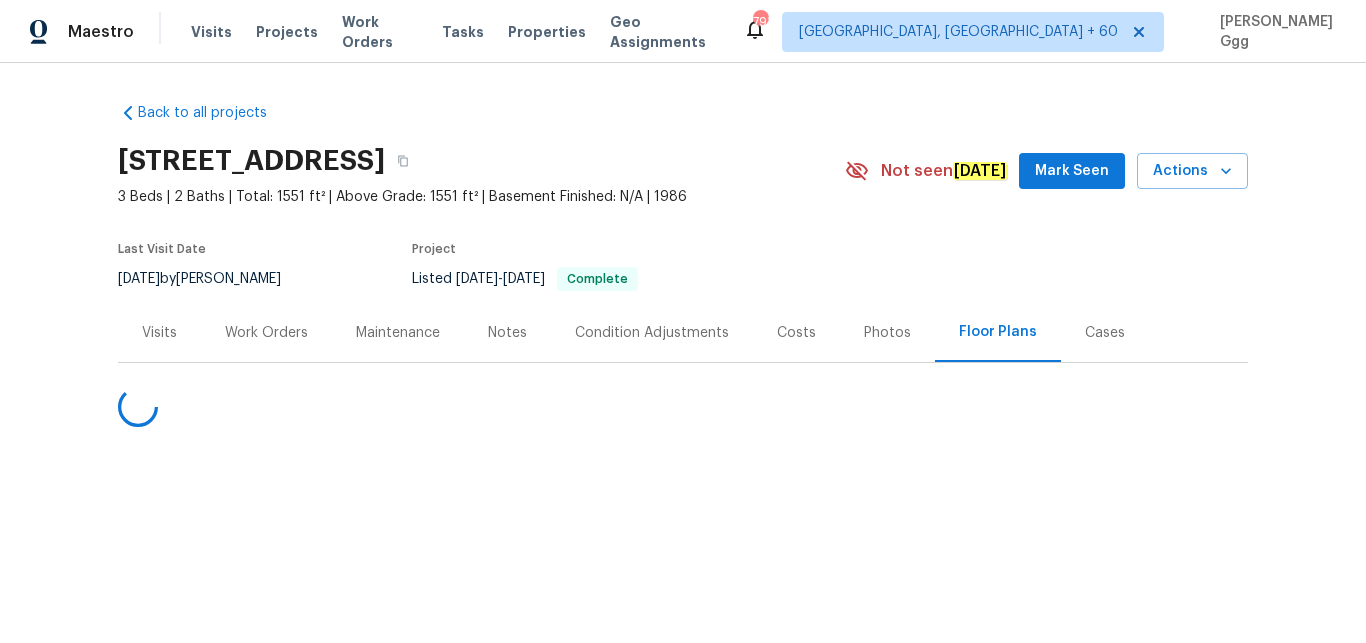 click on "Photos" at bounding box center (887, 333) 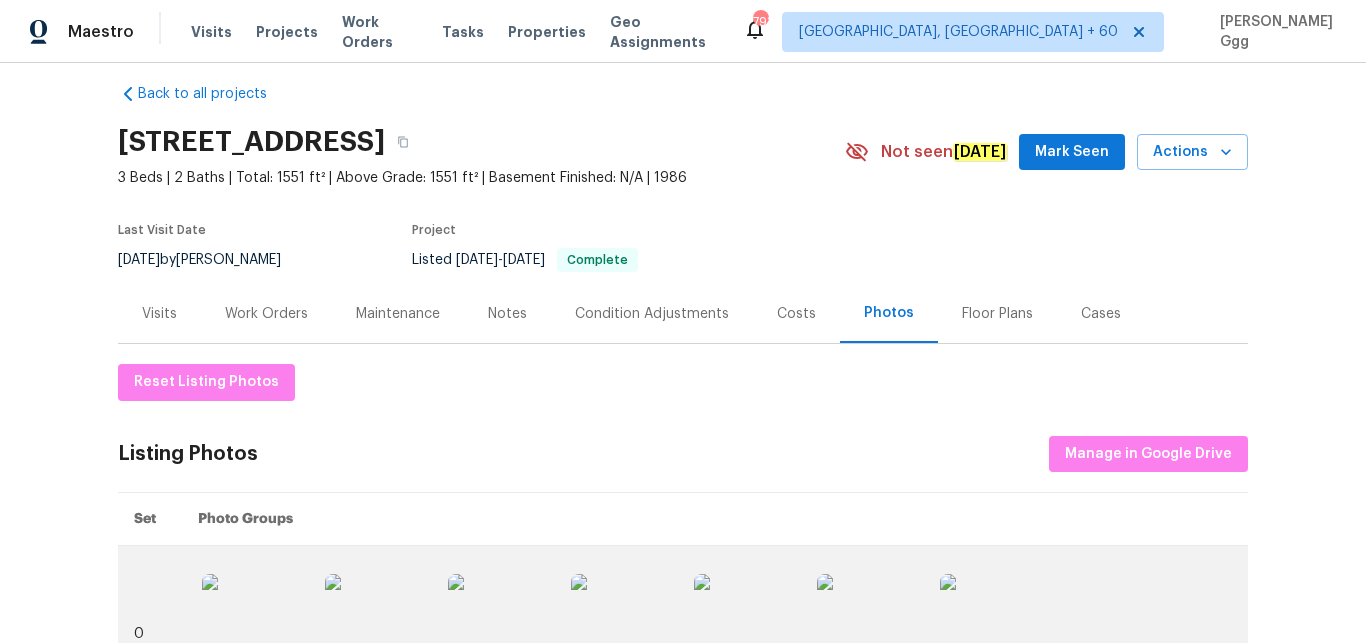 scroll, scrollTop: 0, scrollLeft: 0, axis: both 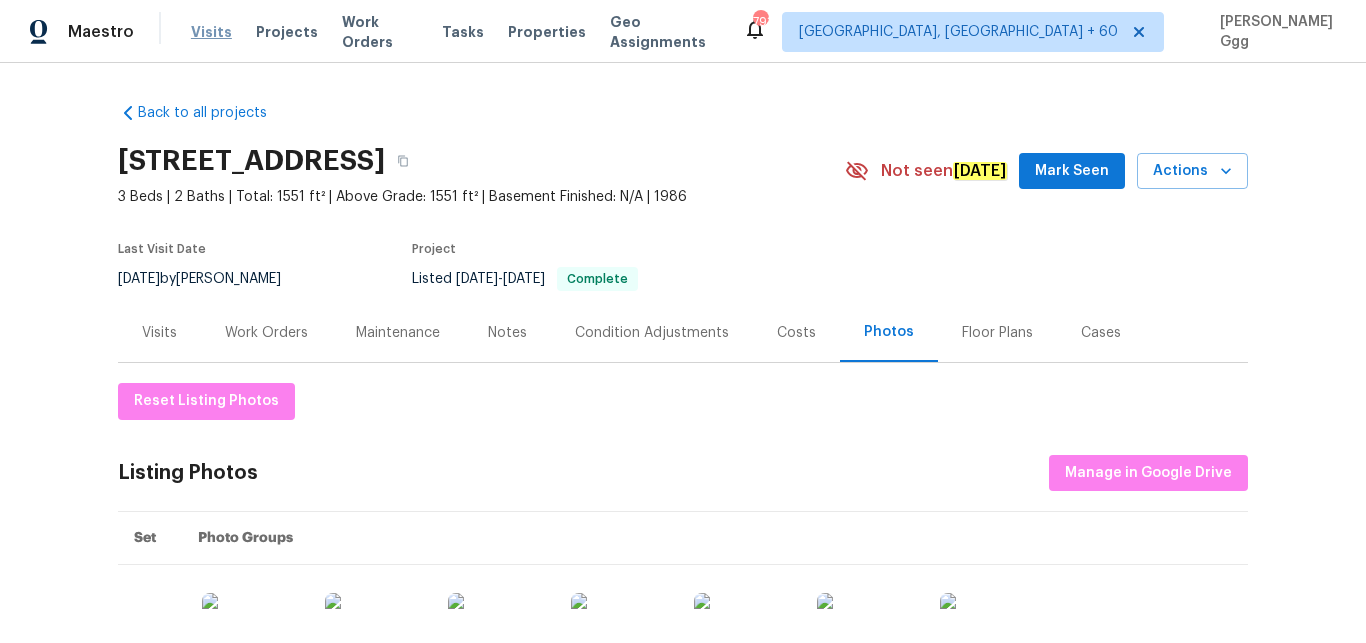click on "Visits" at bounding box center [211, 32] 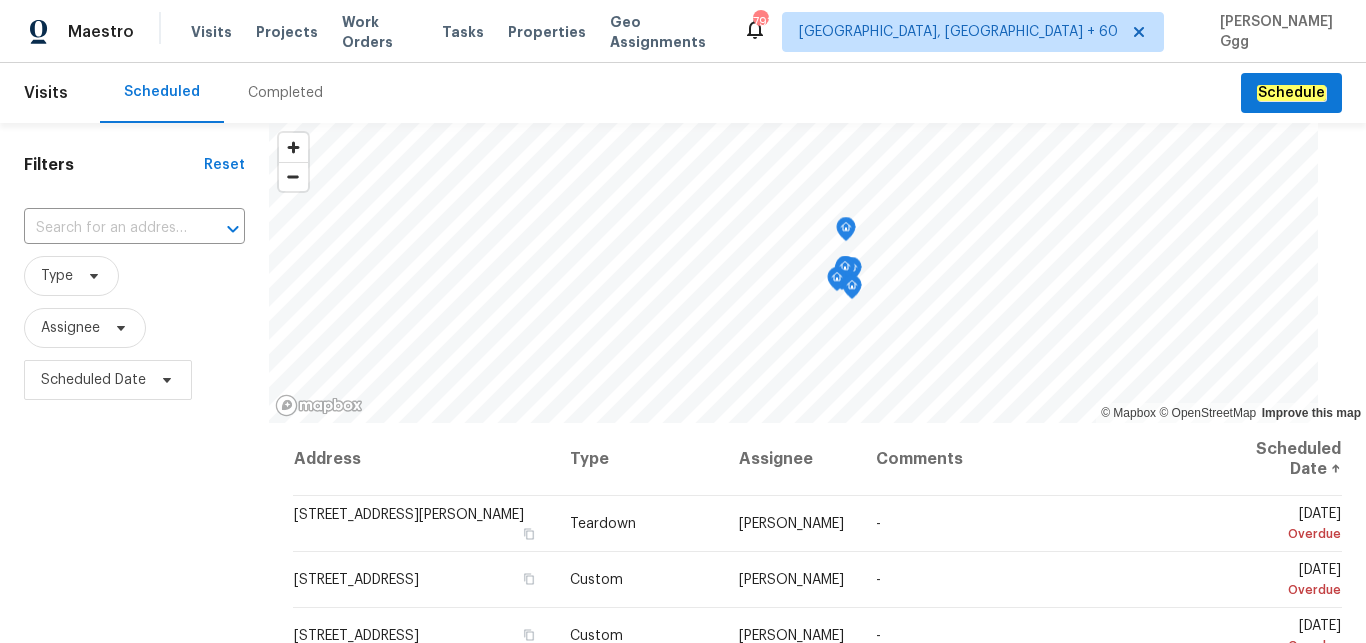 click on "Completed" at bounding box center [285, 93] 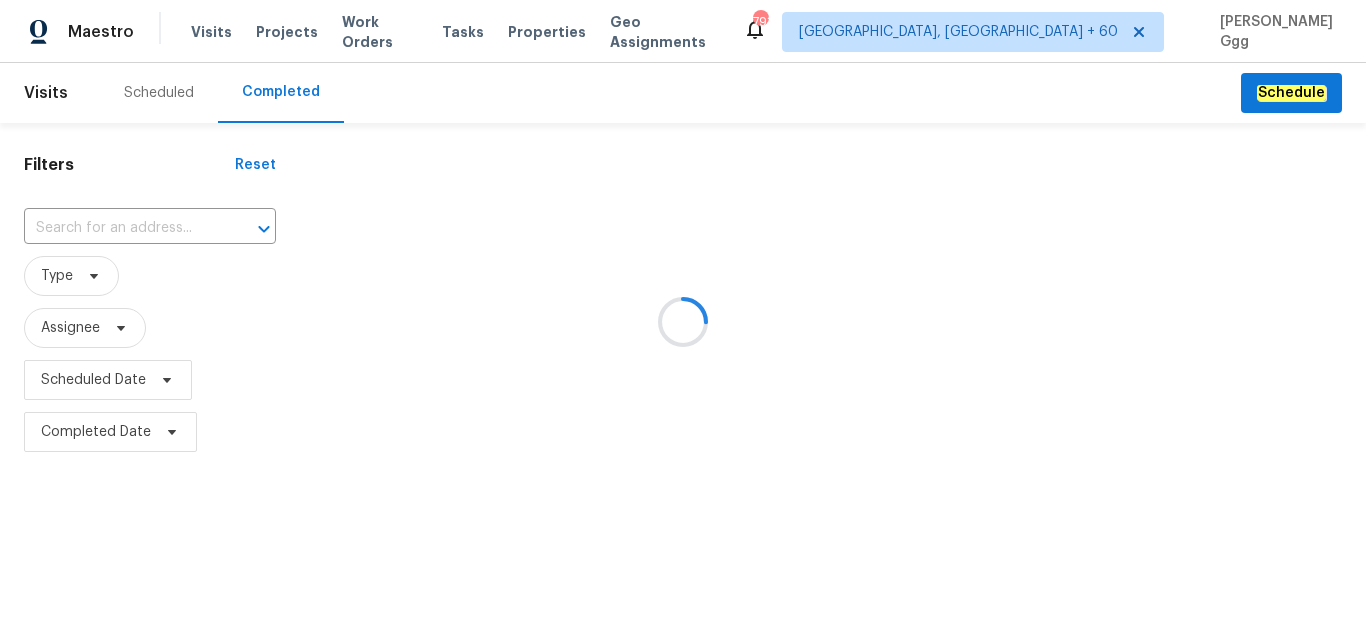 click at bounding box center (683, 321) 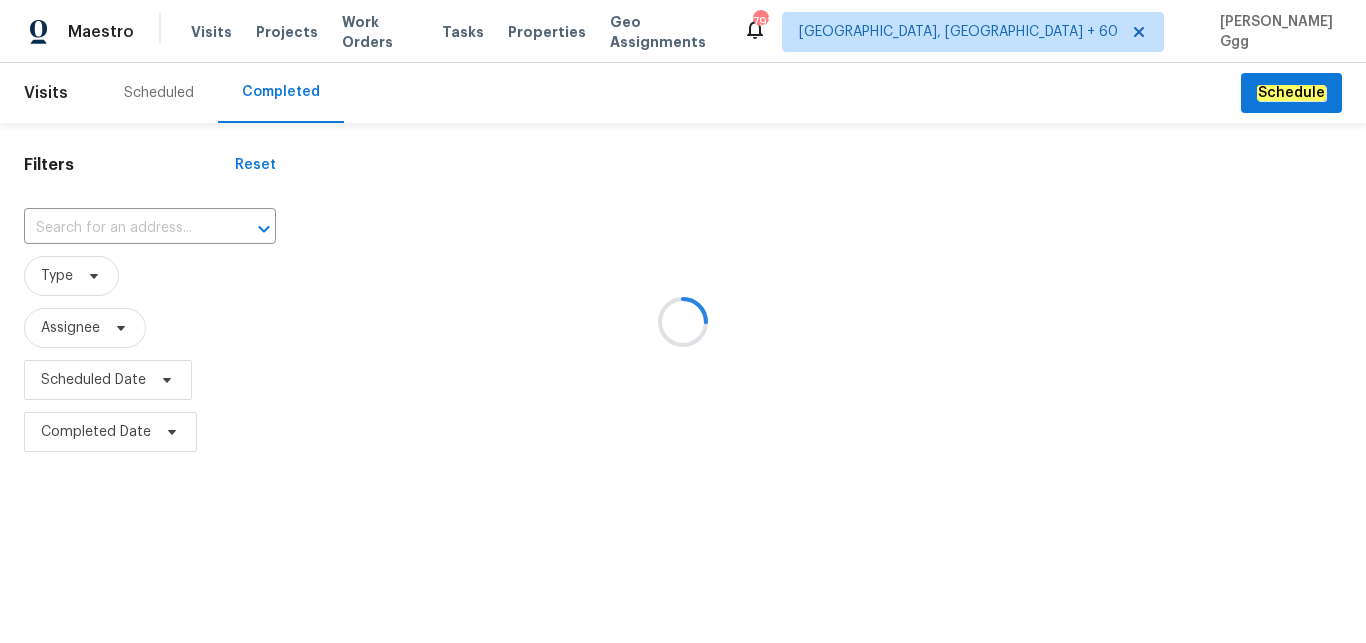 click at bounding box center [683, 321] 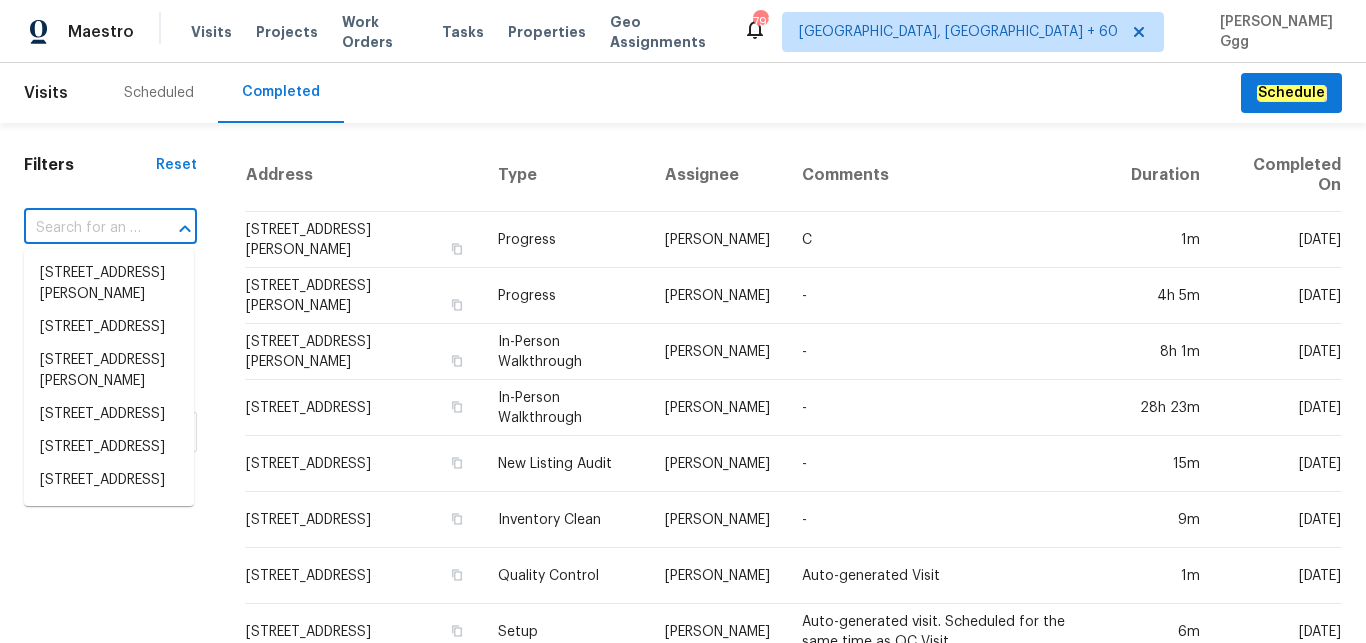 paste on "[STREET_ADDRESS]" 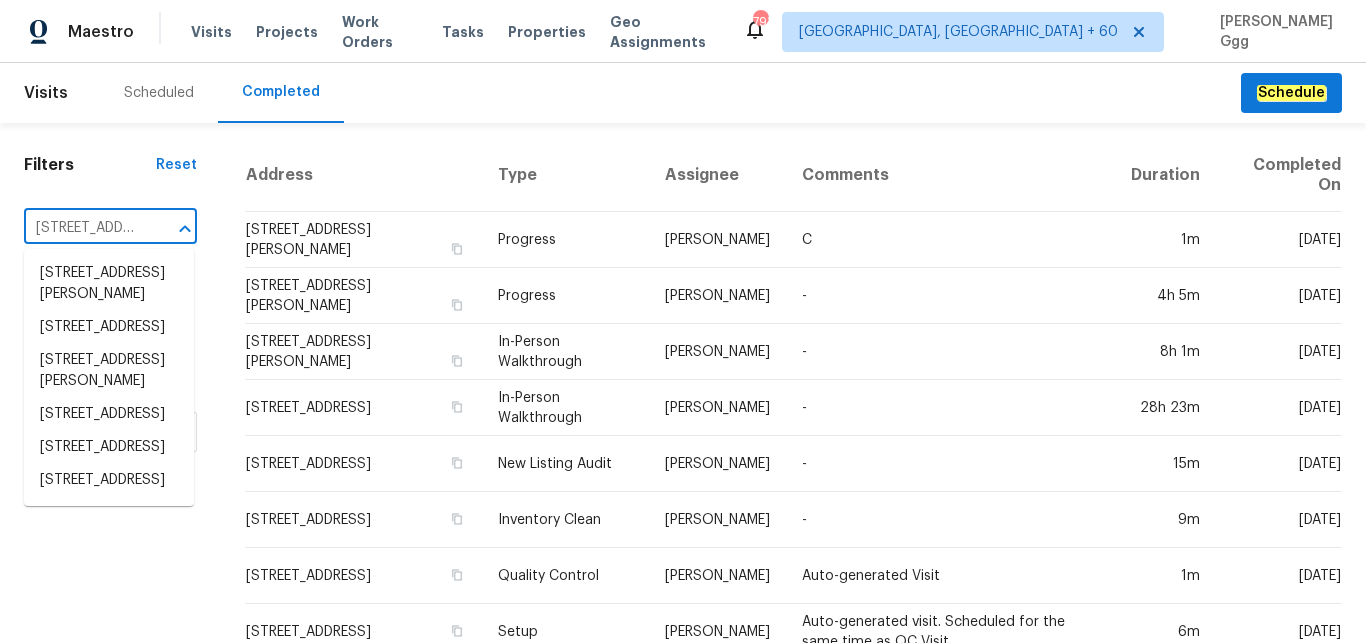 scroll, scrollTop: 0, scrollLeft: 162, axis: horizontal 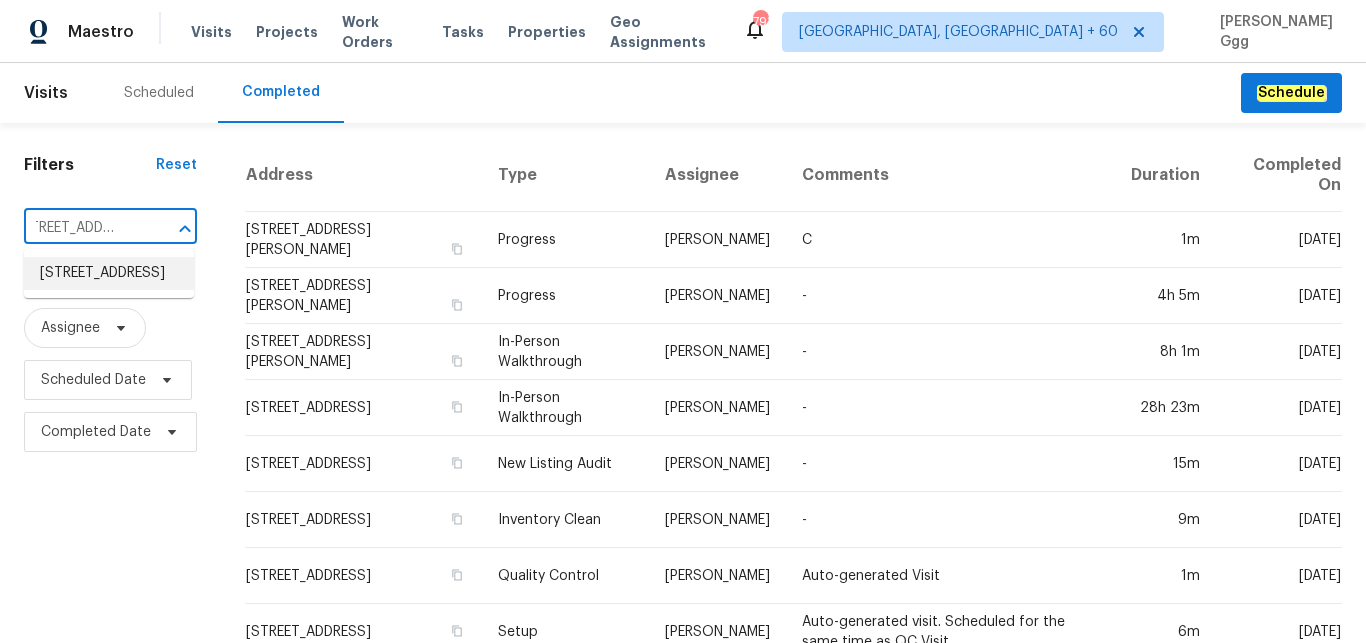 click on "[STREET_ADDRESS]" at bounding box center (109, 273) 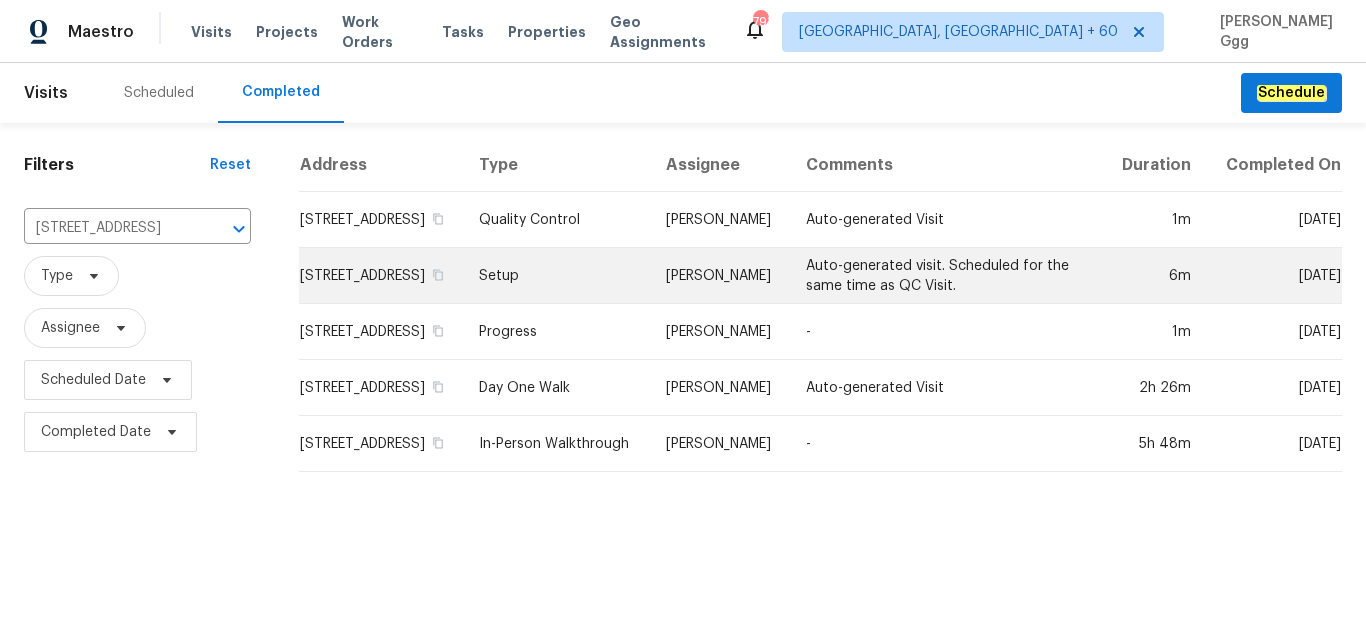 click on "Setup" at bounding box center (556, 276) 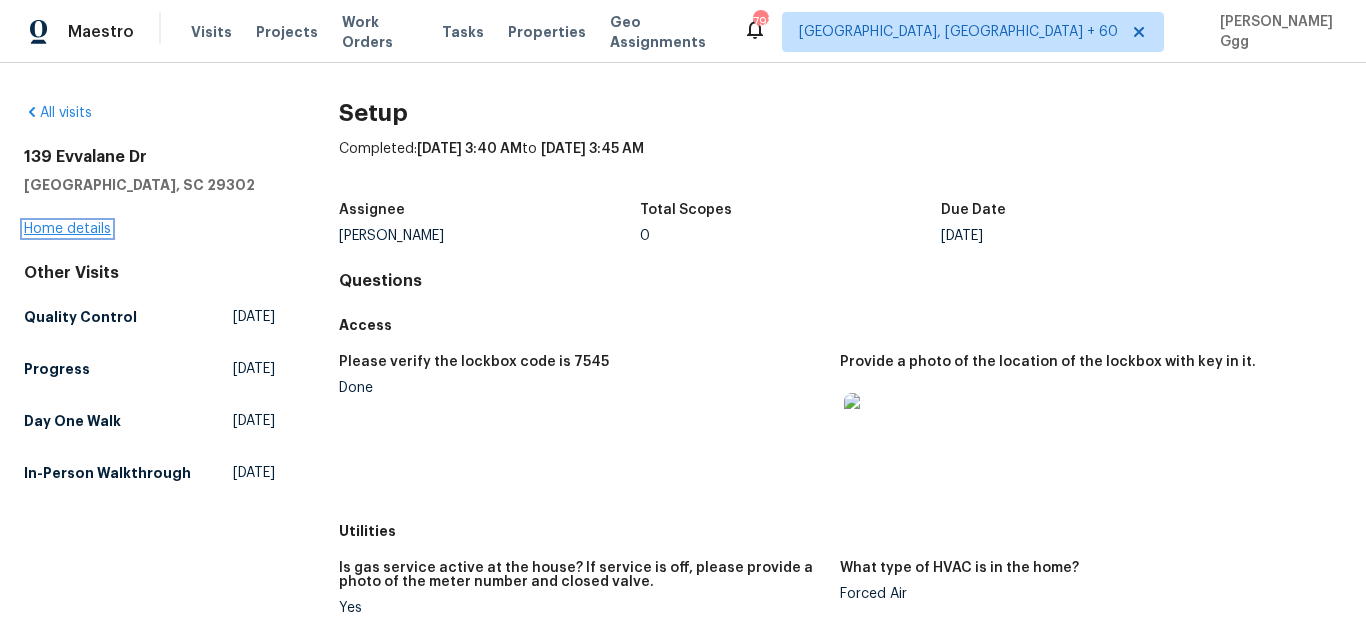 click on "Home details" at bounding box center [67, 229] 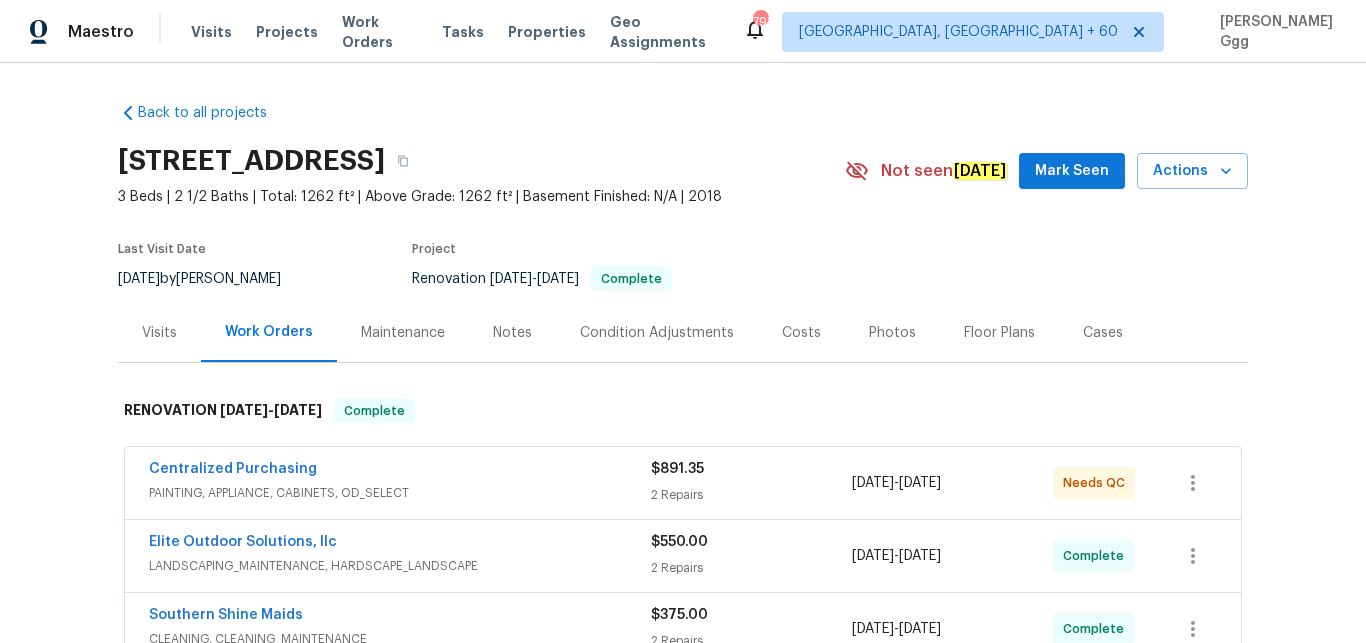 click on "Photos" at bounding box center (892, 333) 